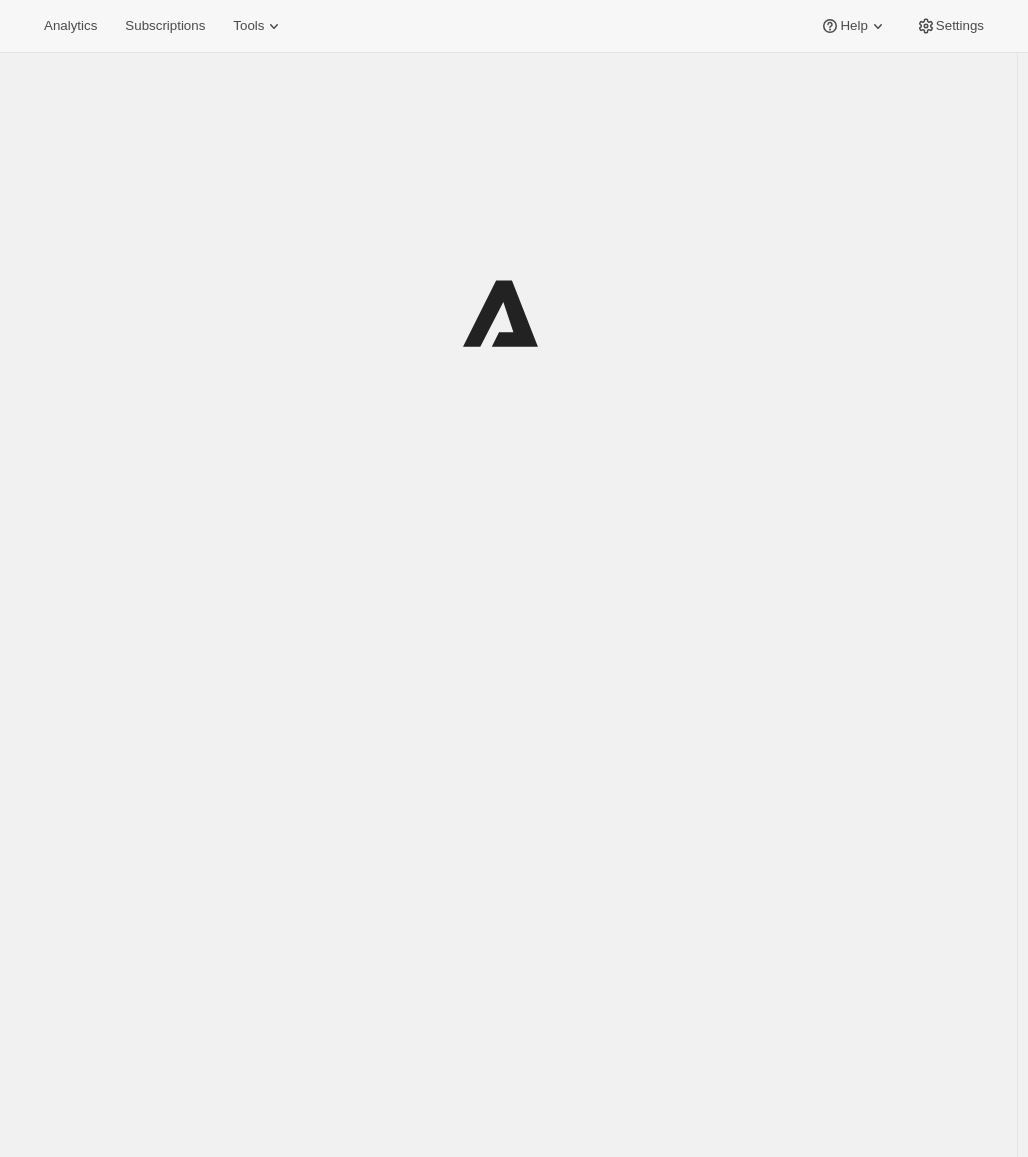 scroll, scrollTop: 0, scrollLeft: 0, axis: both 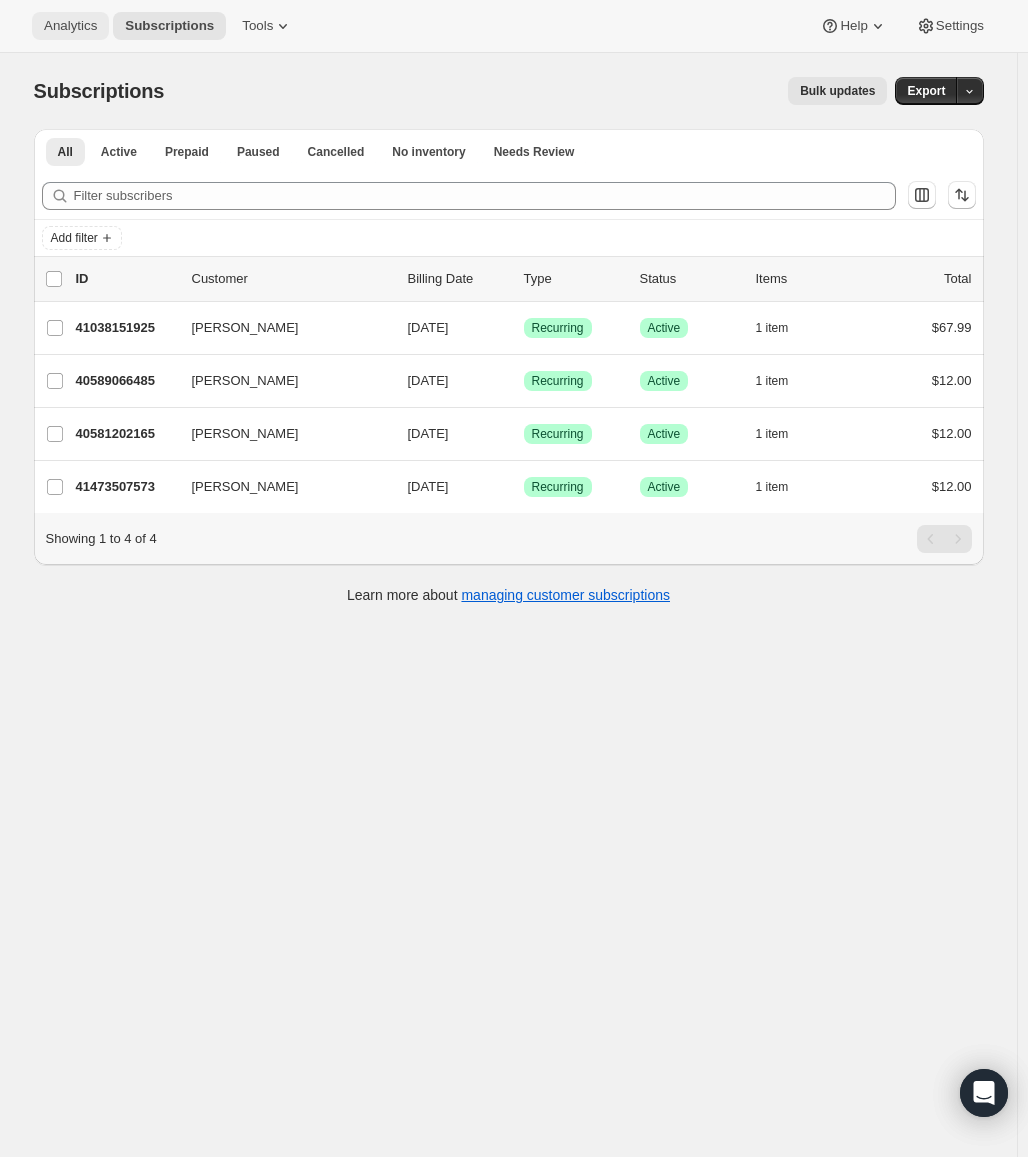 click on "Analytics" at bounding box center [70, 26] 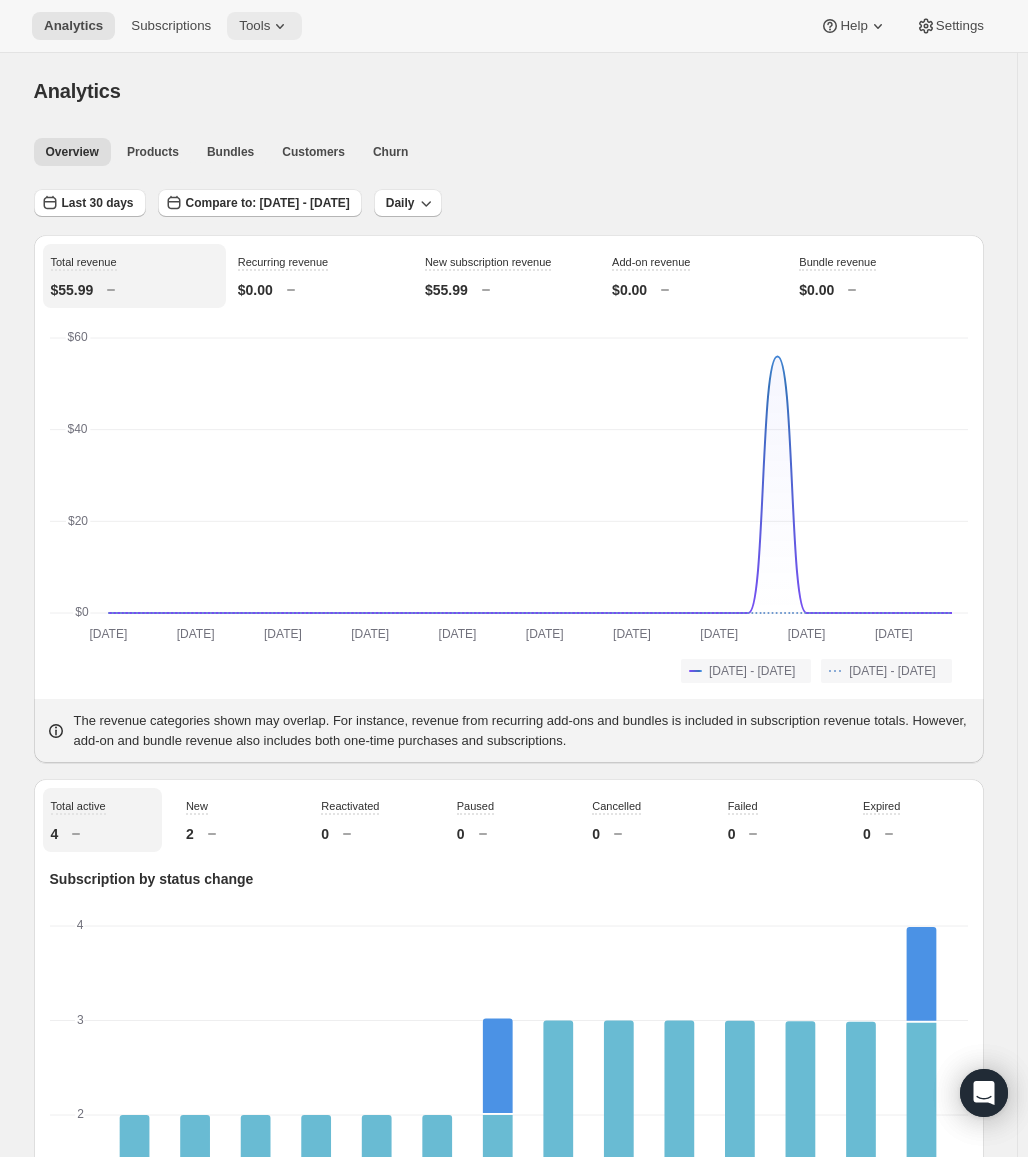 click on "Tools" at bounding box center [254, 26] 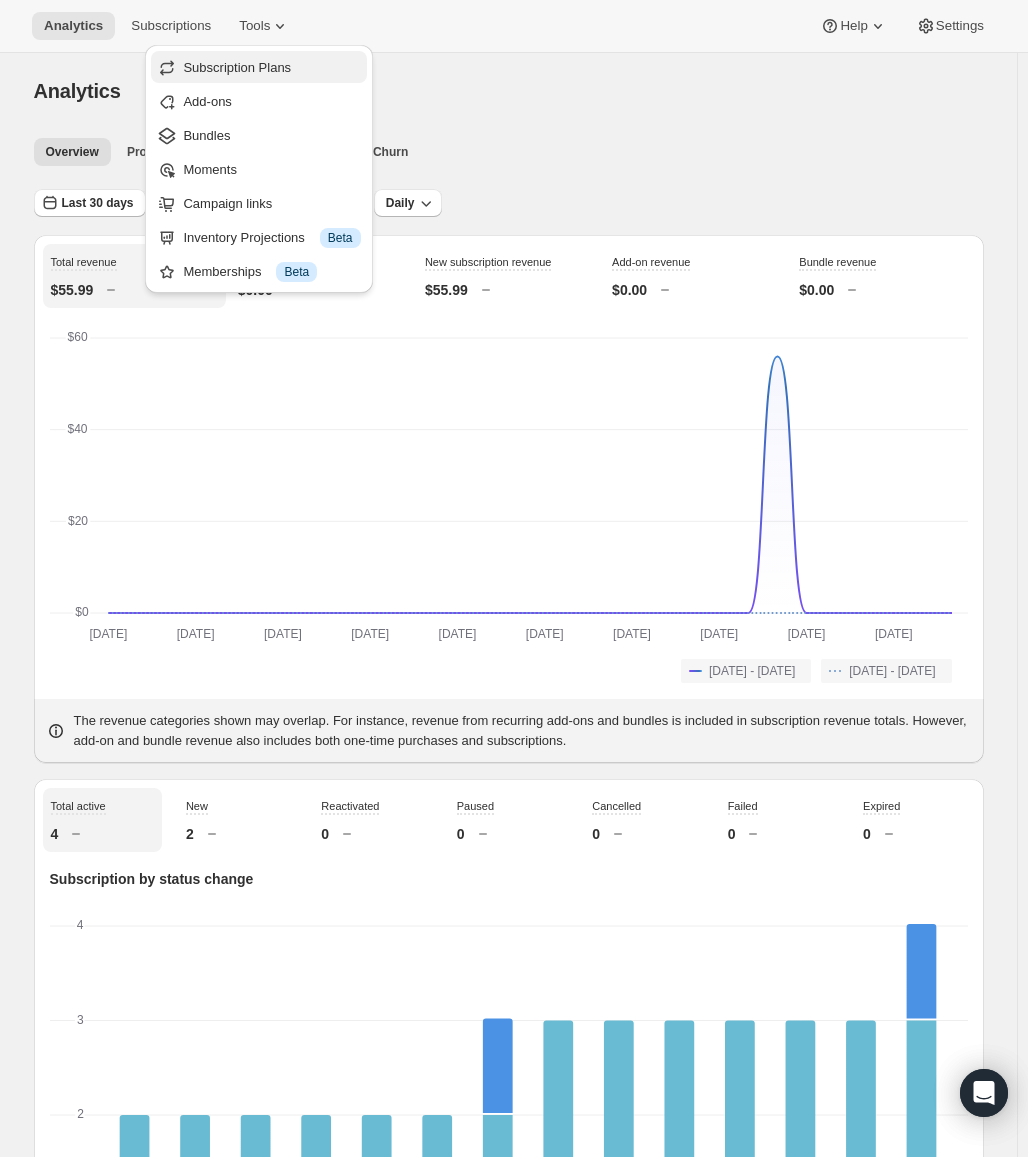 click on "Subscription Plans" at bounding box center (237, 67) 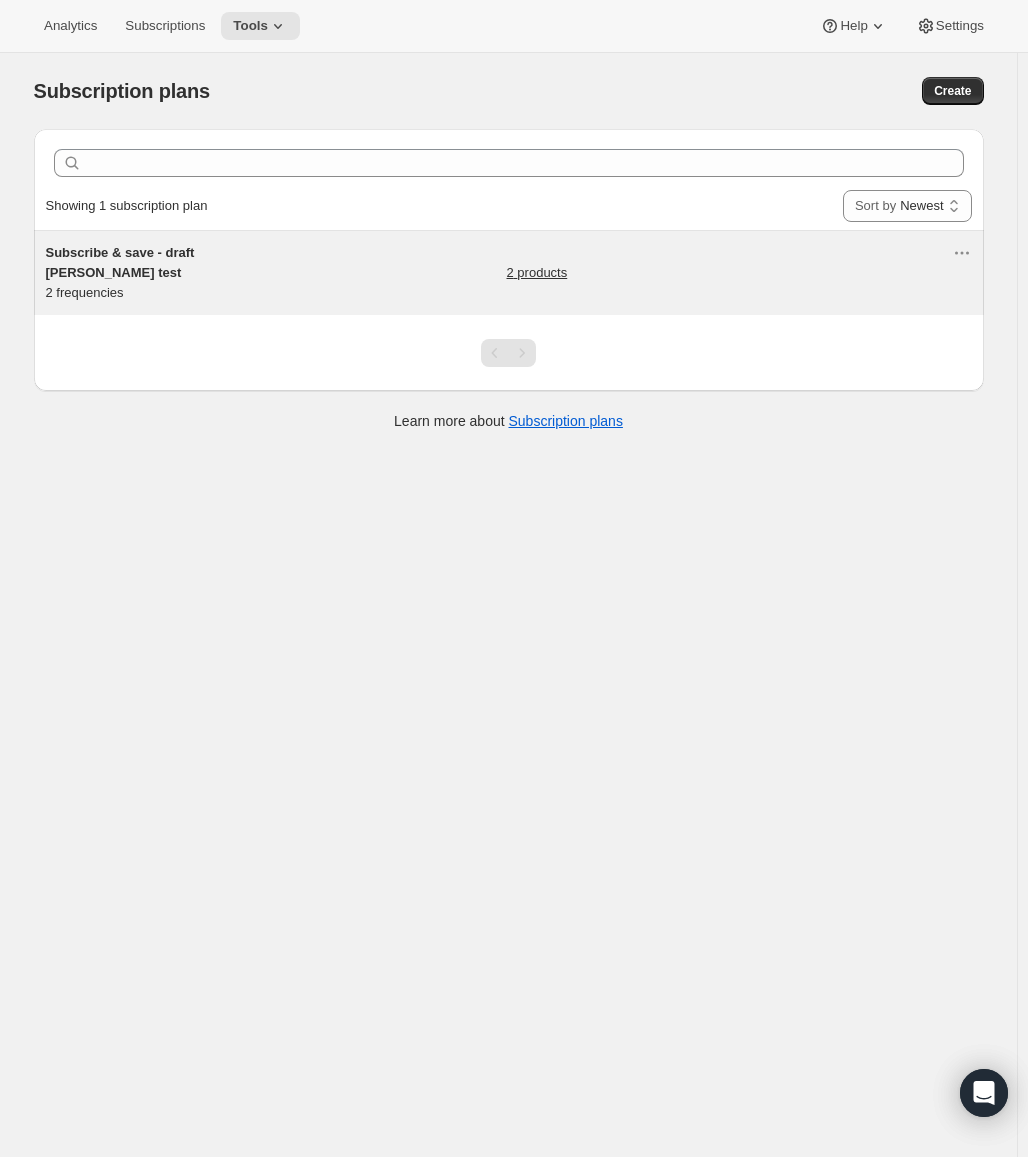 click on "Subscribe & save - draft [PERSON_NAME] test" at bounding box center (120, 262) 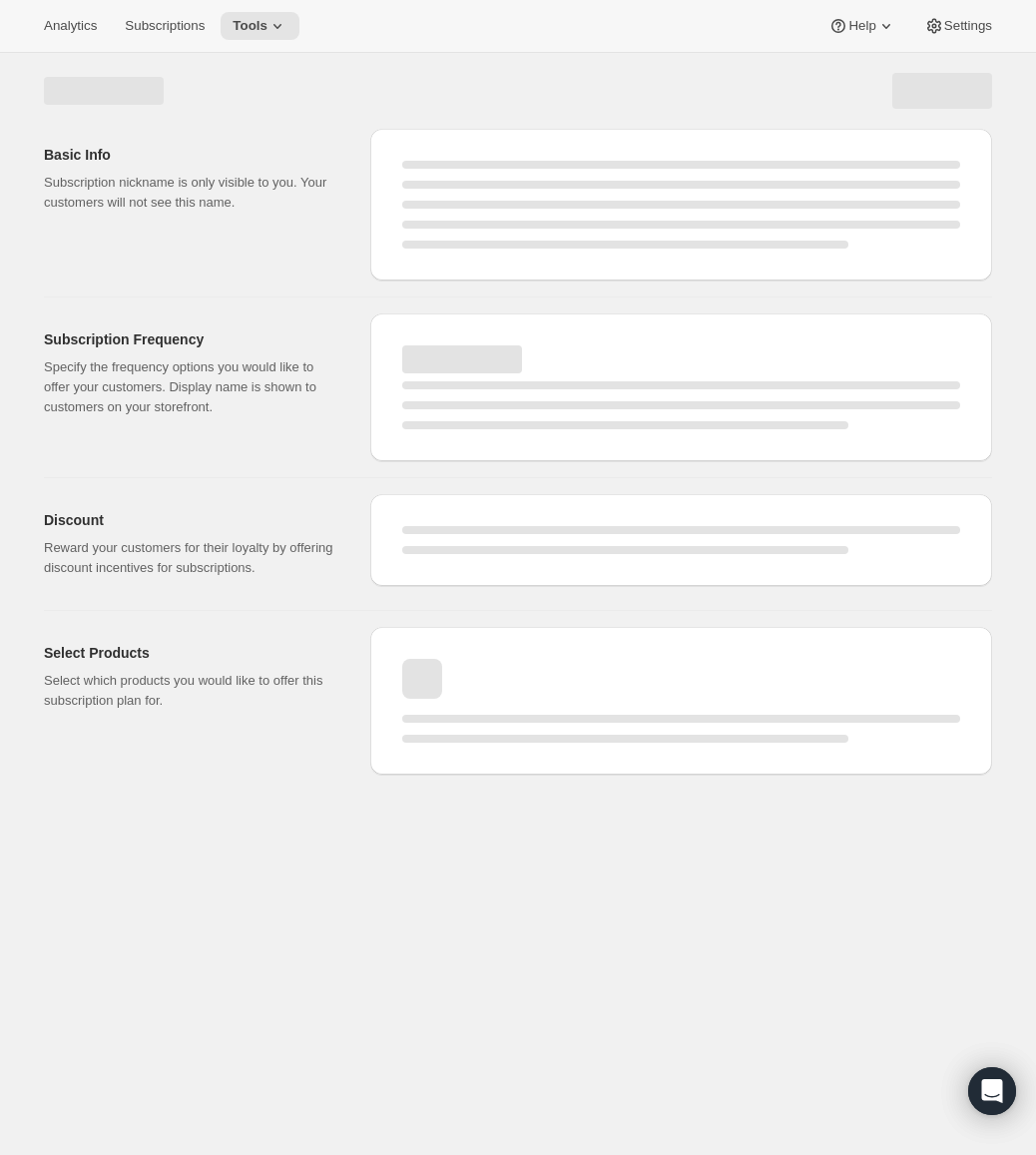 select on "WEEK" 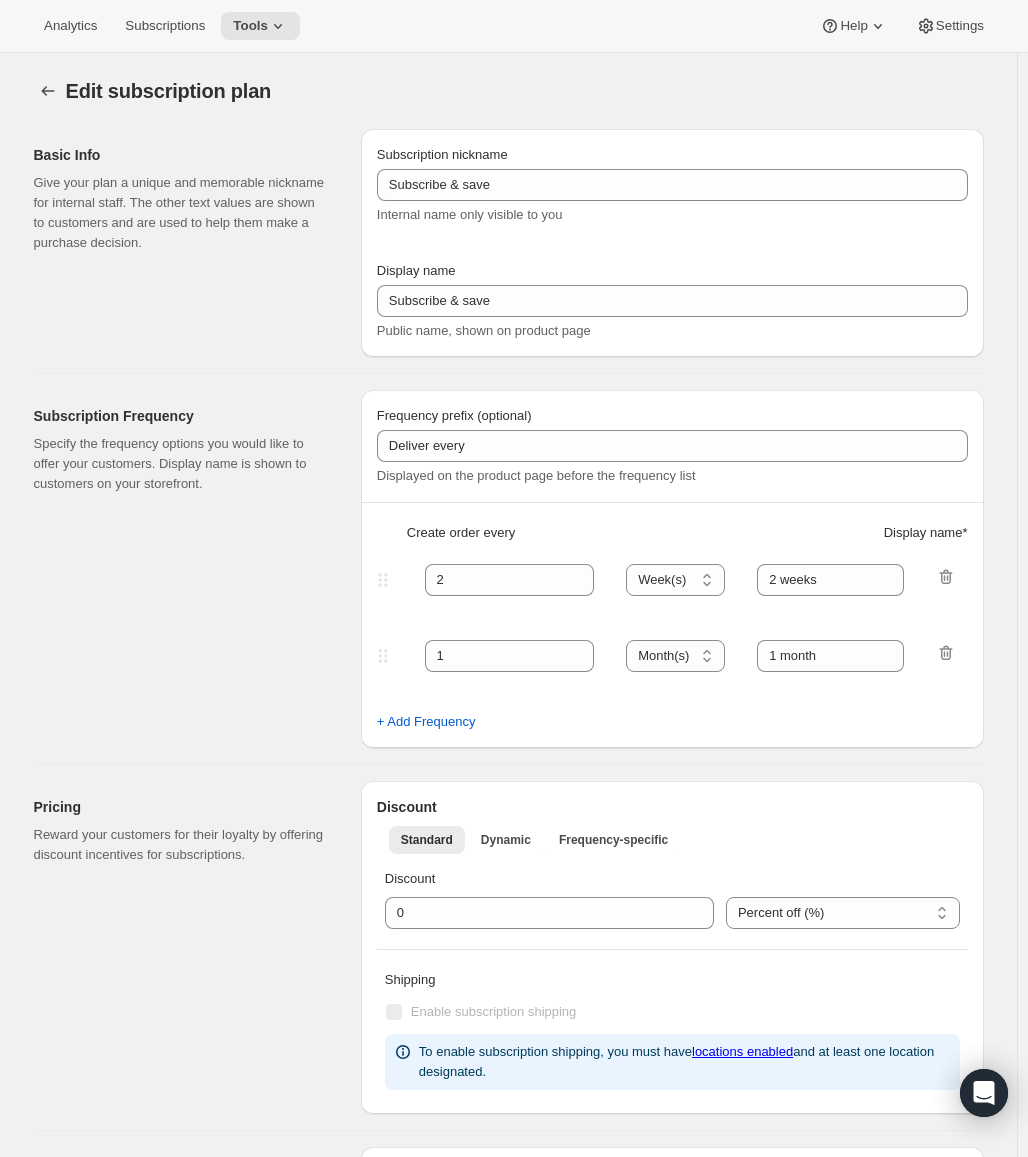 type on "Subscribe & save - draft [PERSON_NAME] test" 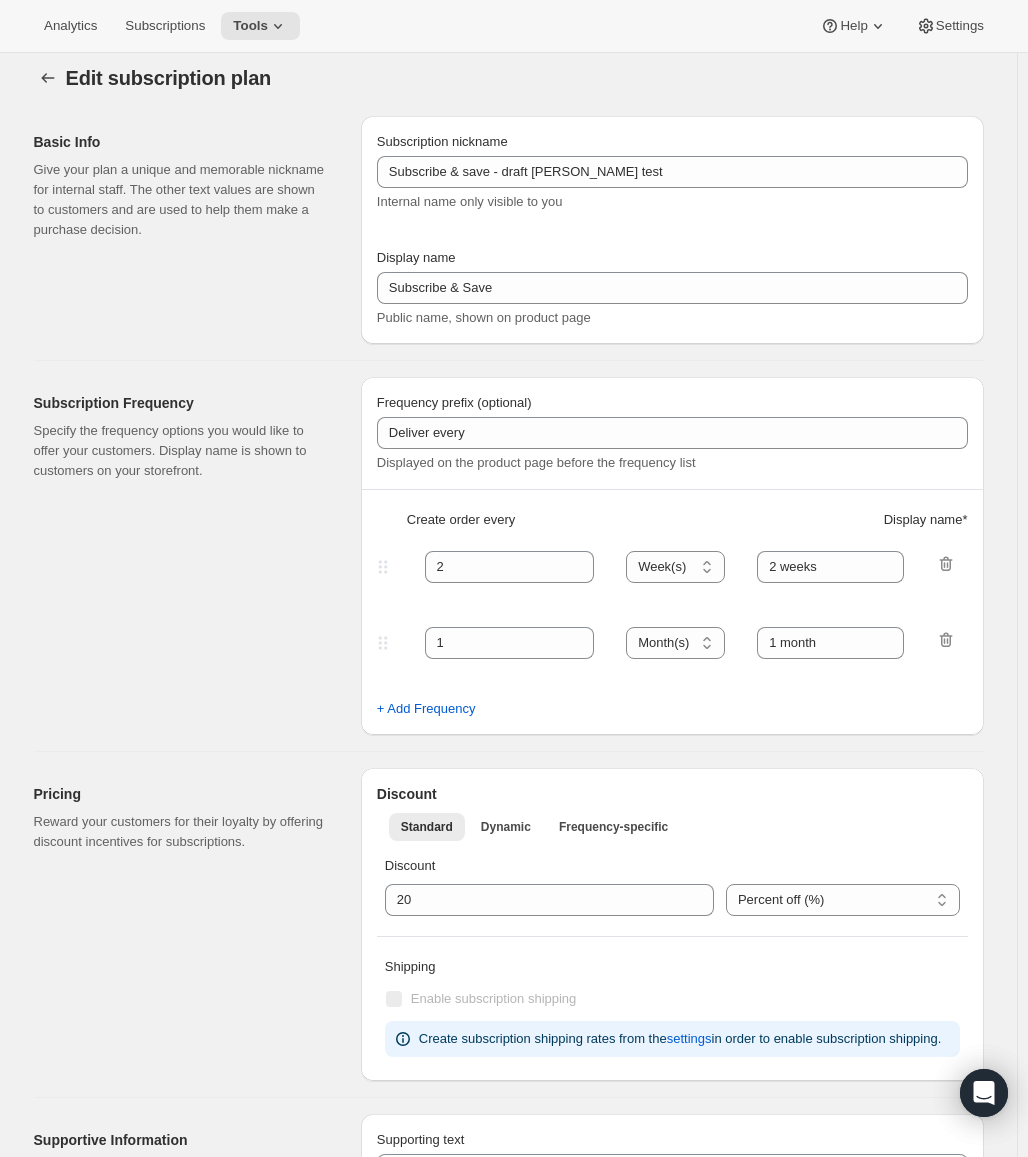 scroll, scrollTop: 0, scrollLeft: 0, axis: both 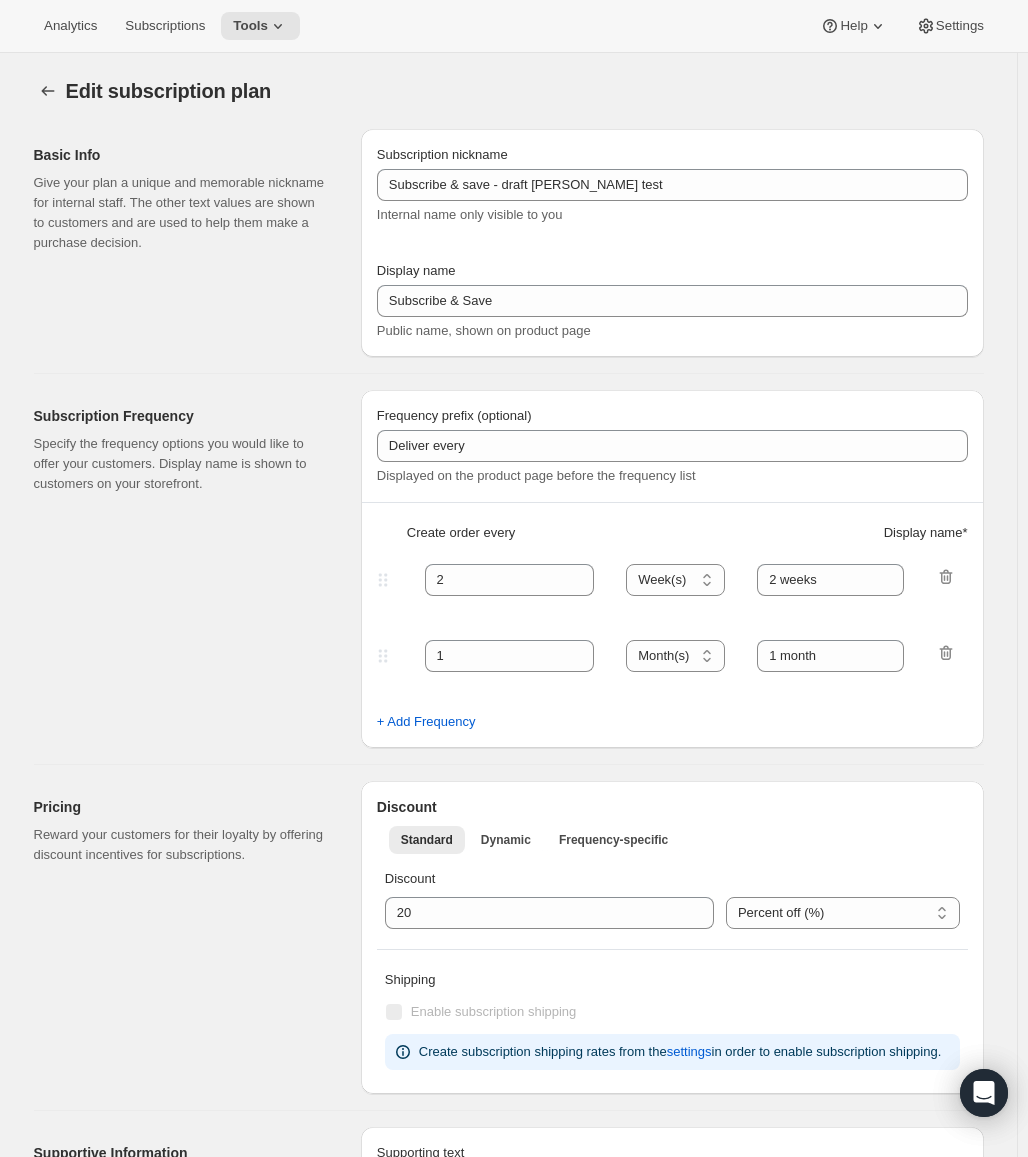 click on "Analytics Subscriptions Tools Help Settings" at bounding box center (514, 26) 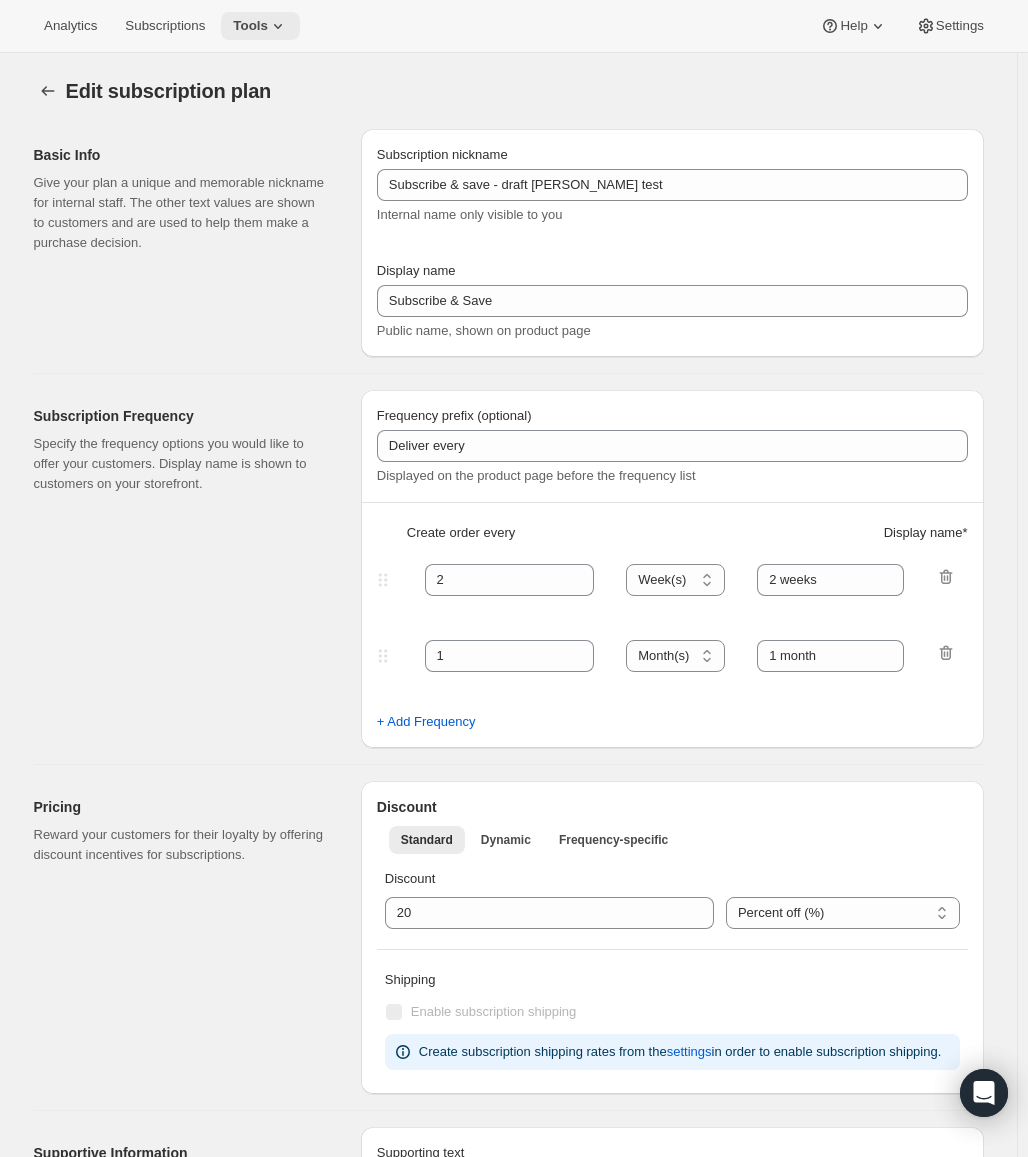click on "Tools" at bounding box center (260, 26) 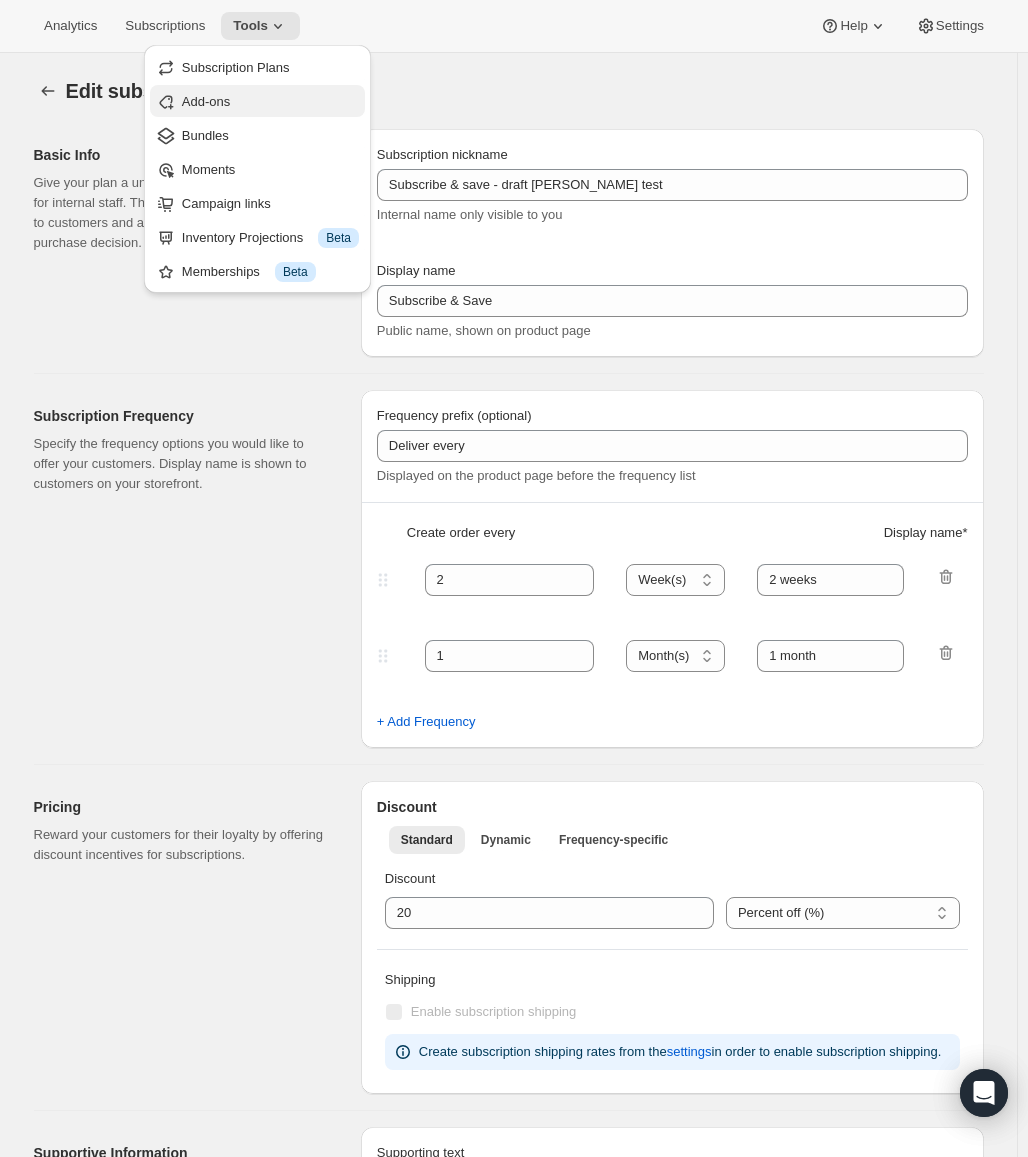 click on "Add-ons" at bounding box center (270, 102) 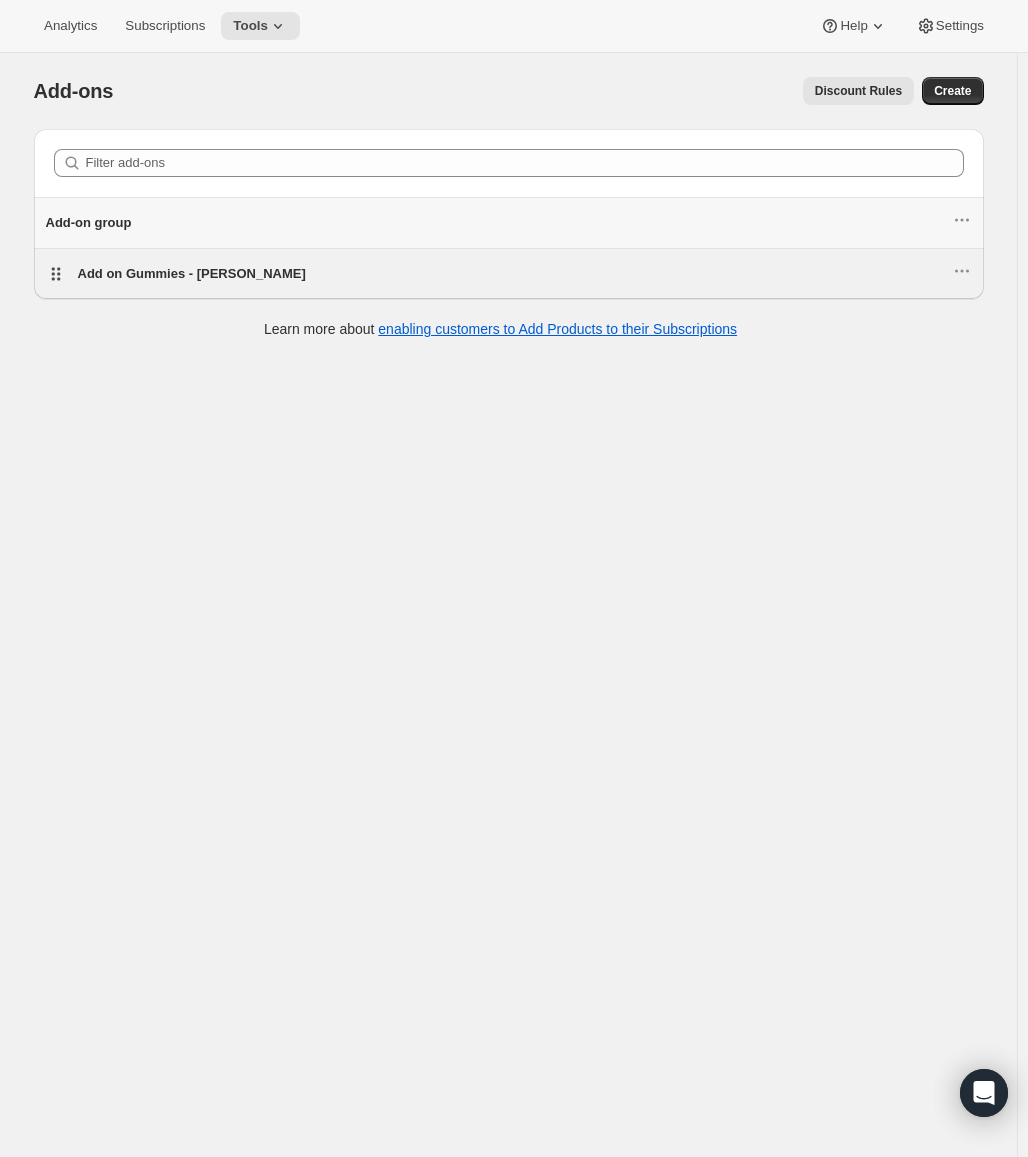 click on "Add on Gummies - [PERSON_NAME]" at bounding box center (192, 273) 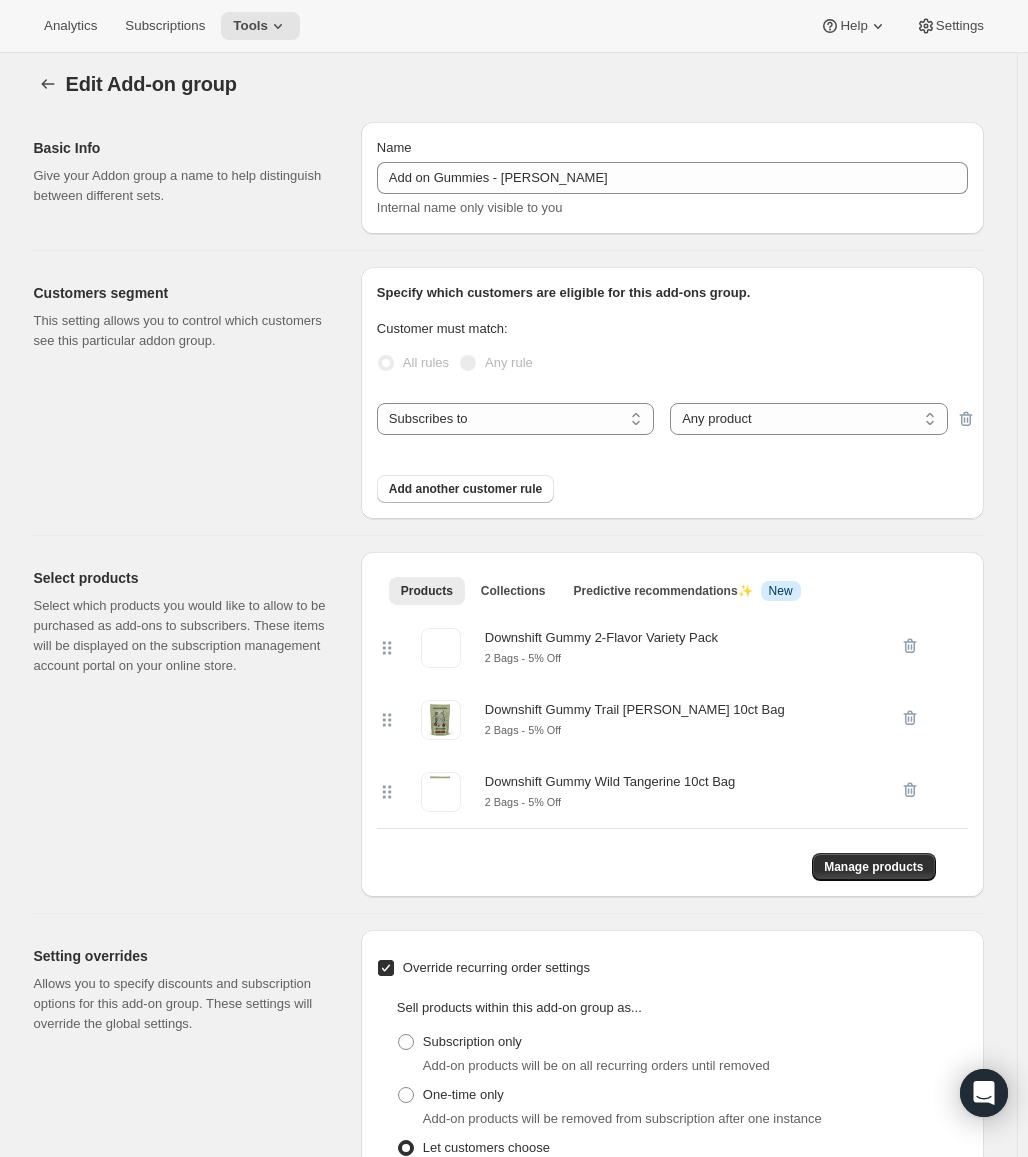 scroll, scrollTop: 0, scrollLeft: 0, axis: both 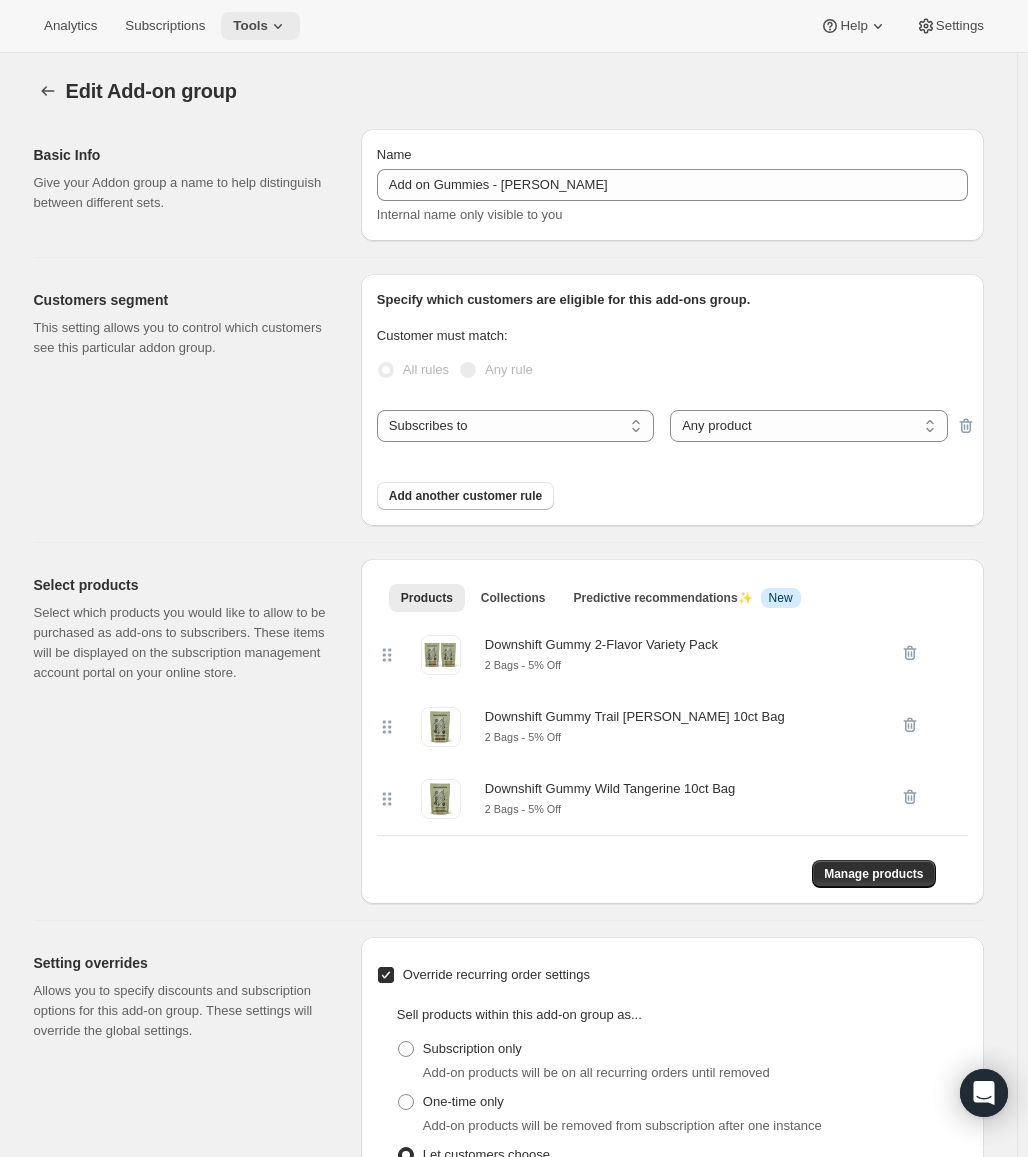 click on "Tools" at bounding box center (250, 26) 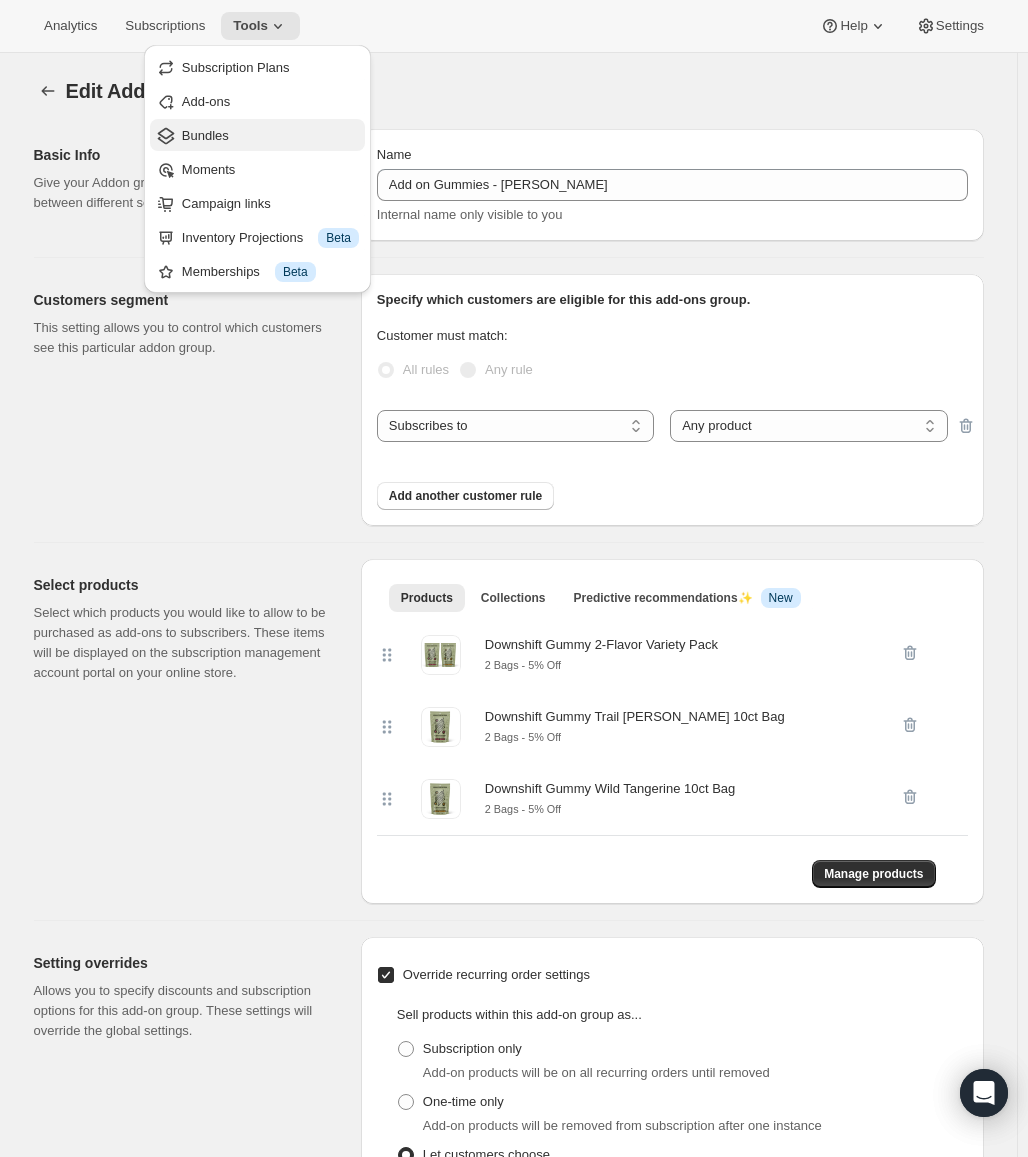 click on "Bundles" at bounding box center [270, 136] 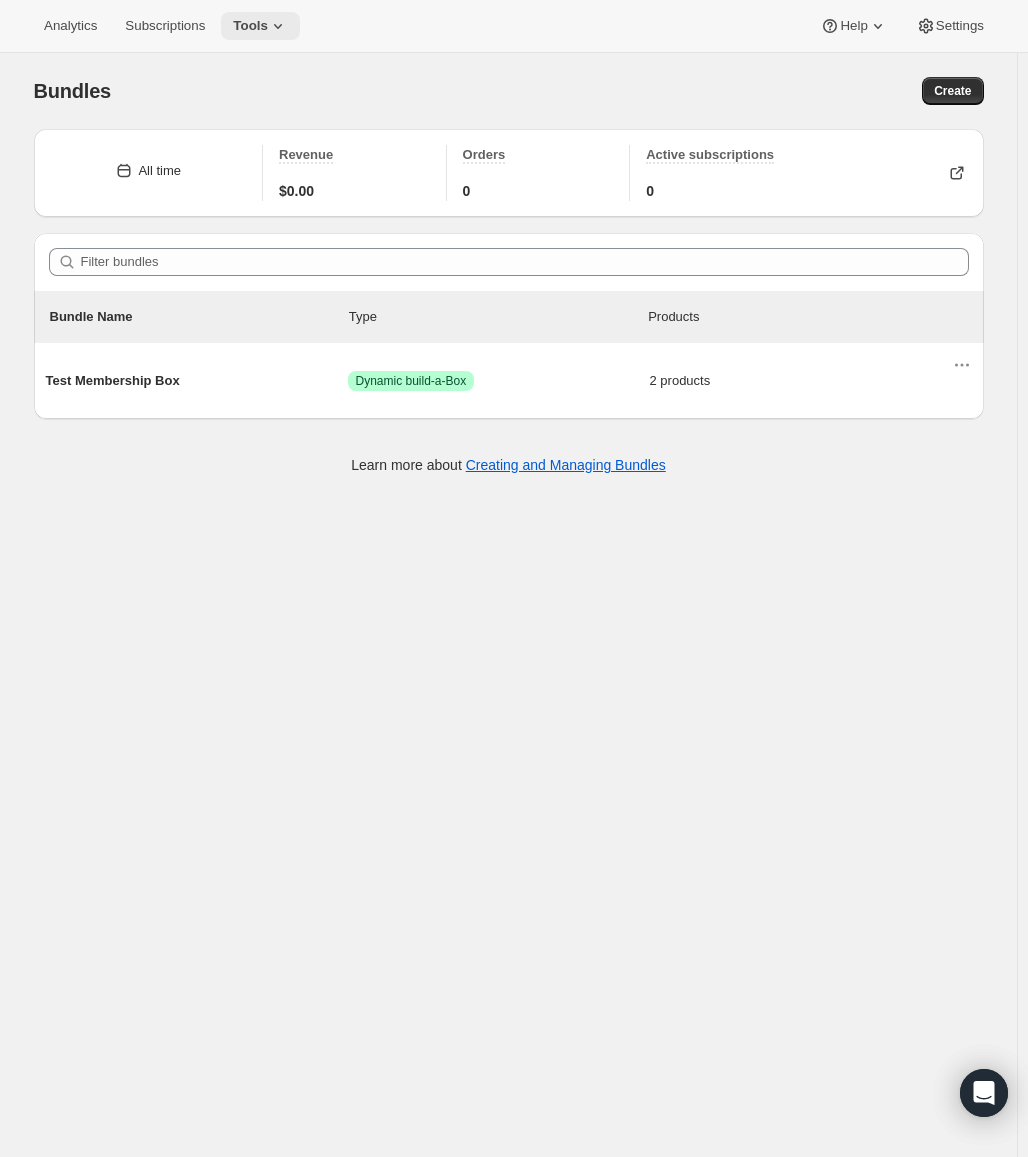 click 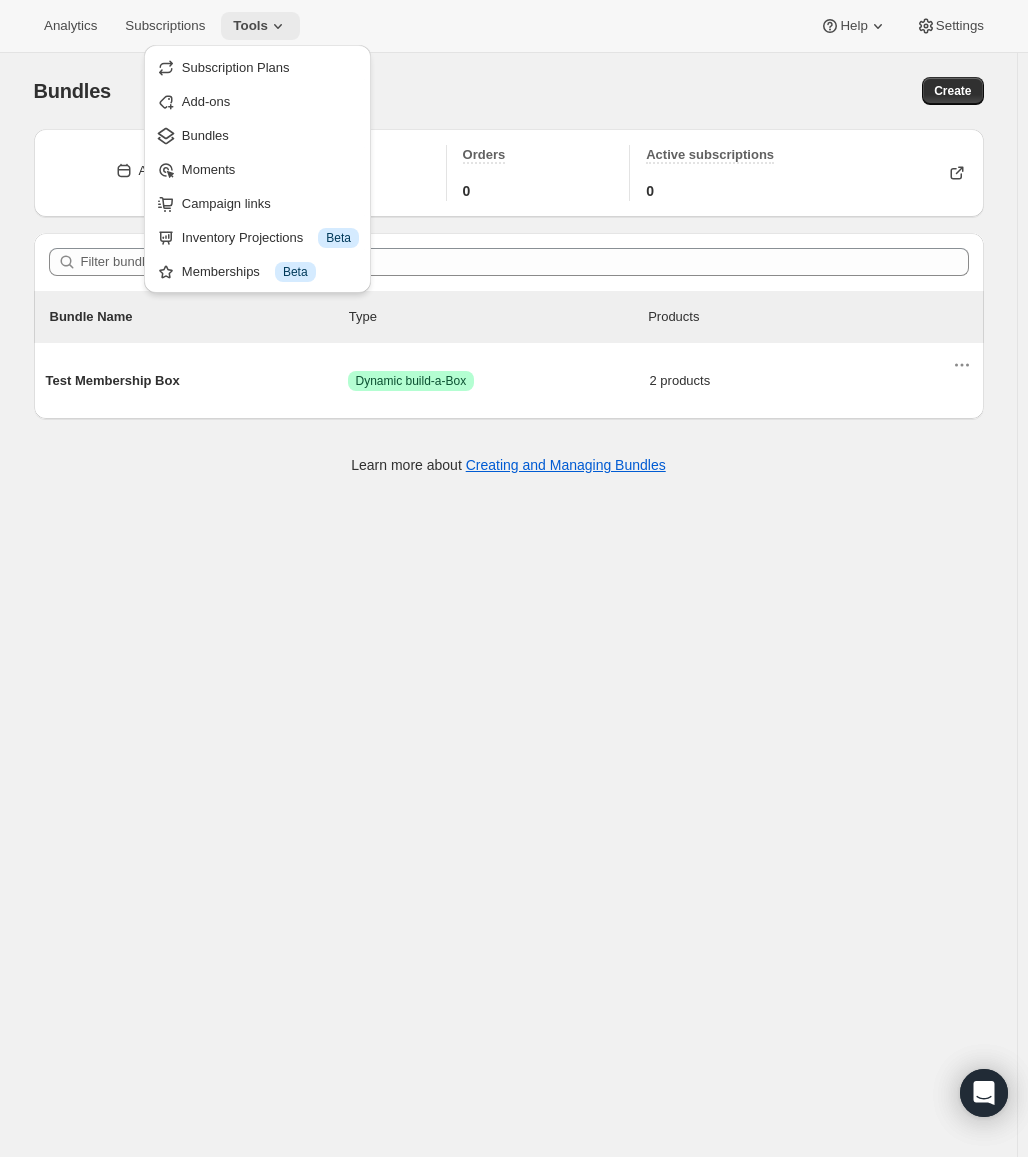 click 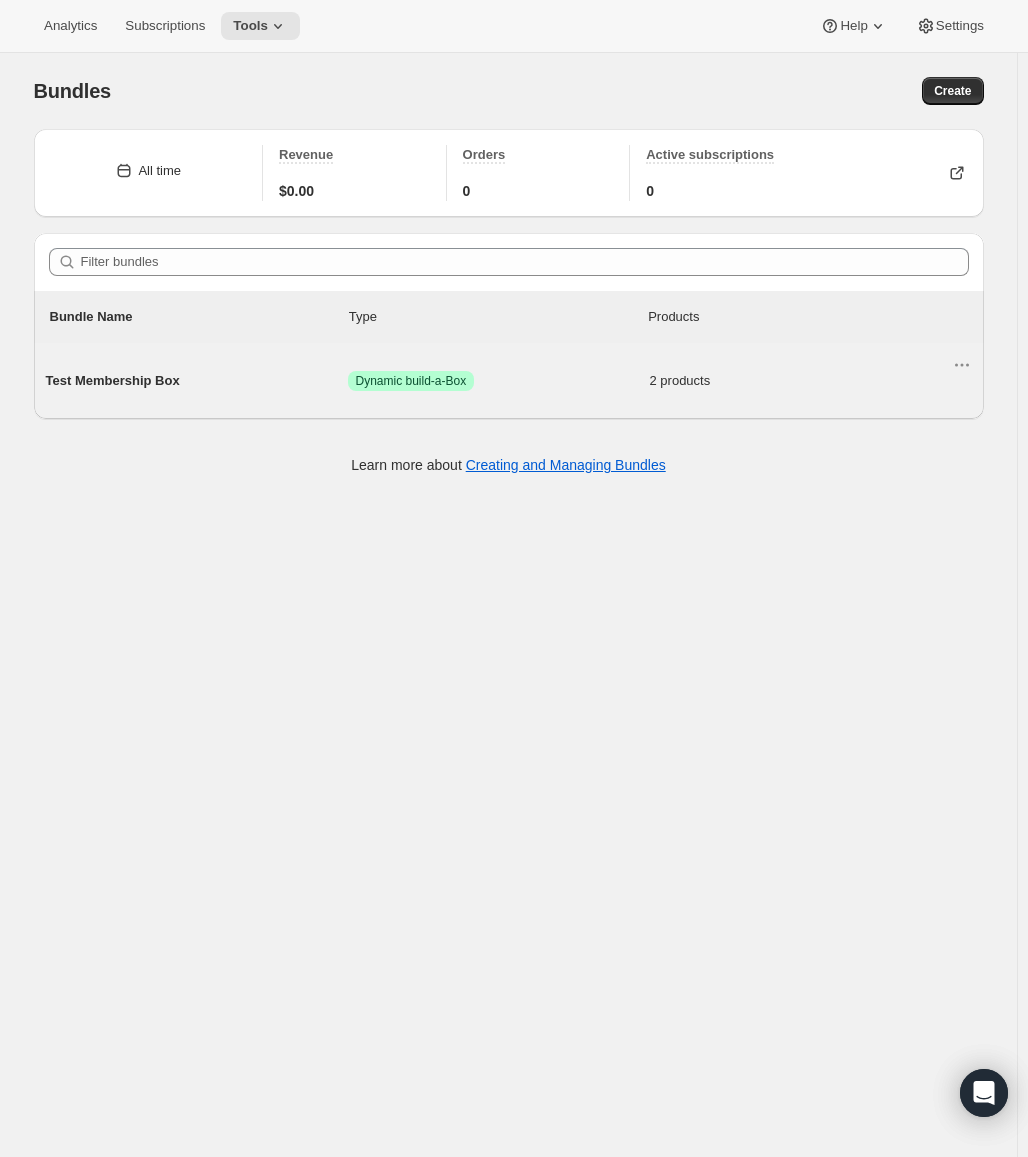 click on "Test Membership Box" at bounding box center [197, 381] 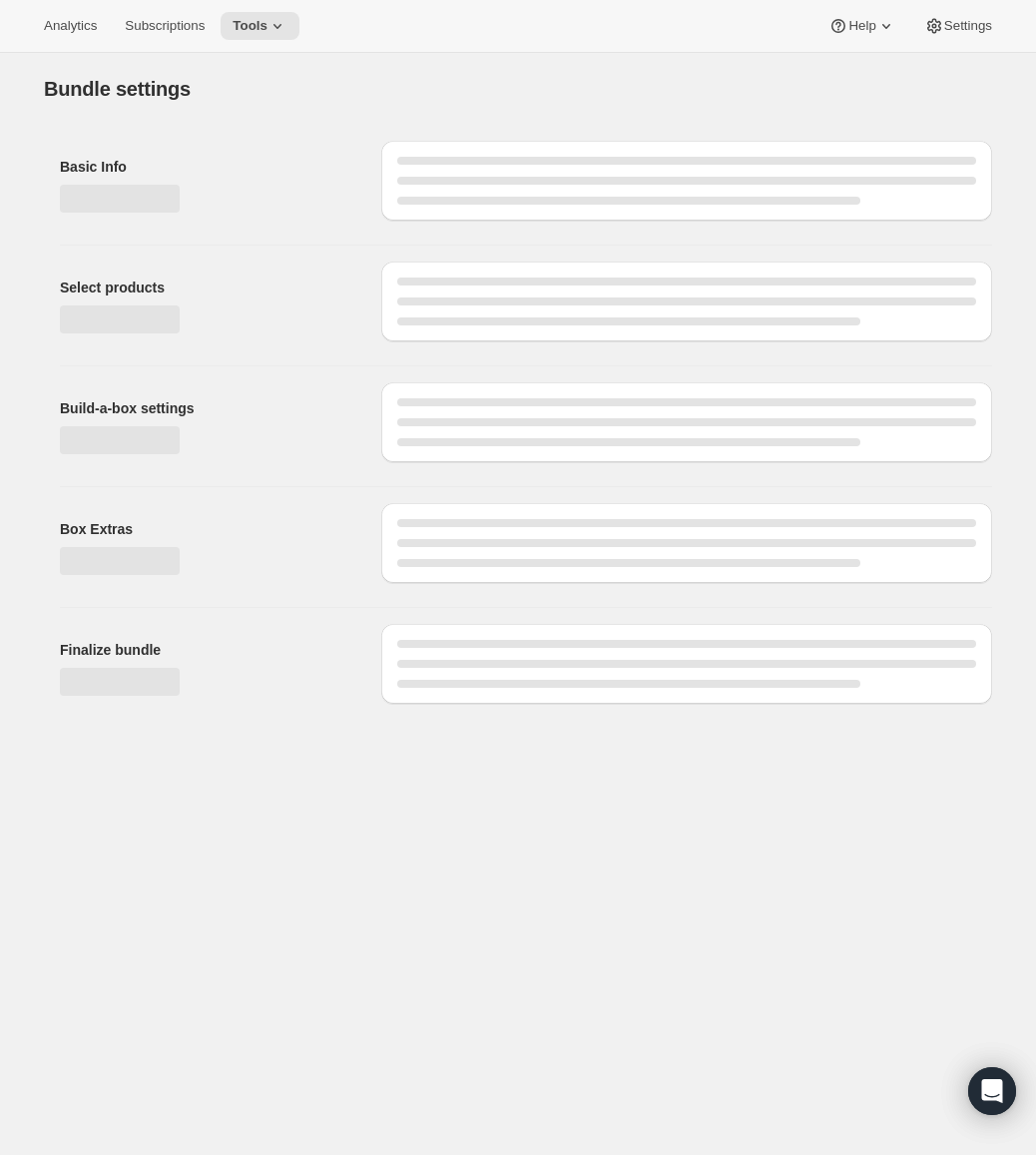 type on "Test Membership Box" 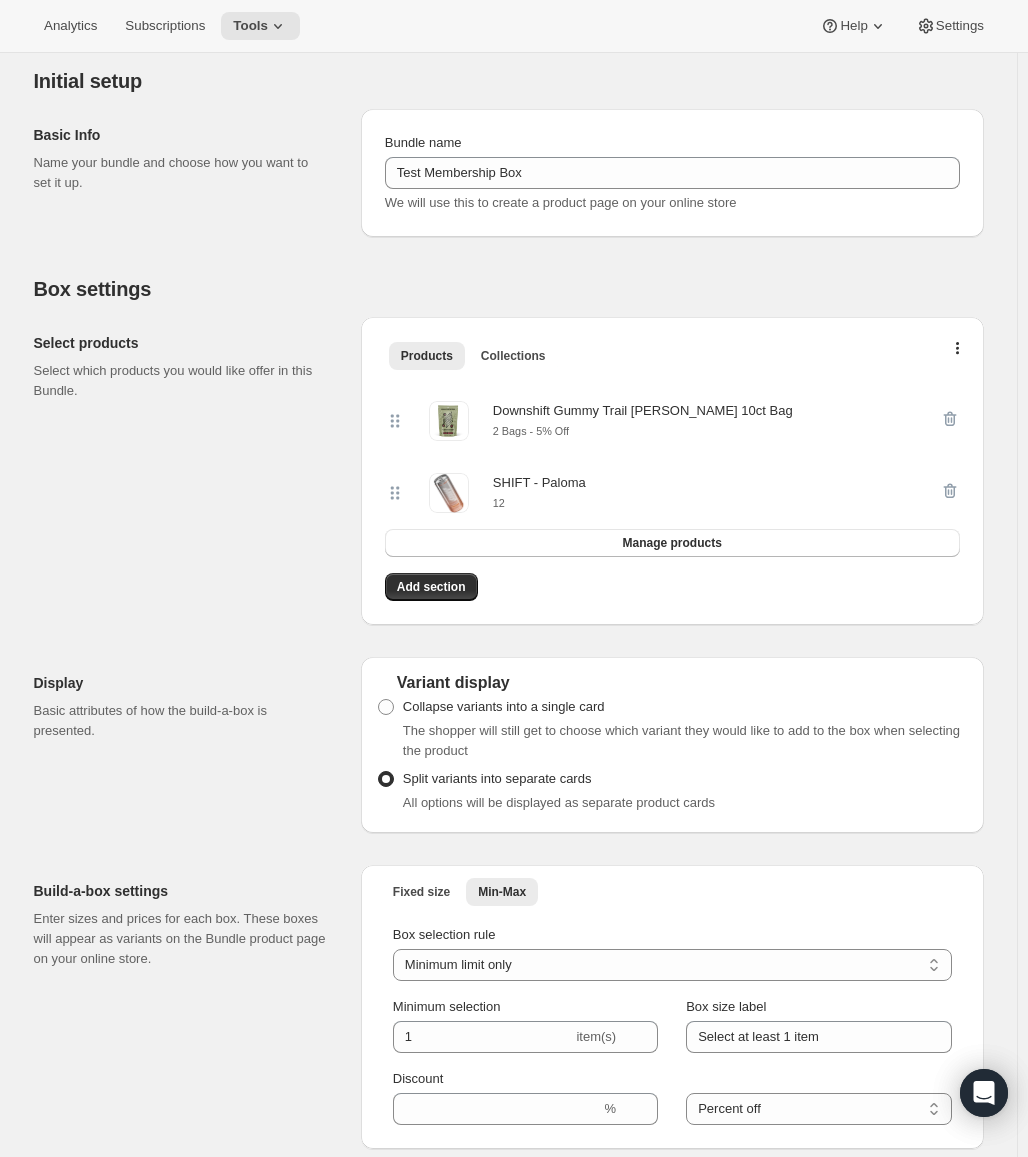 scroll, scrollTop: 0, scrollLeft: 0, axis: both 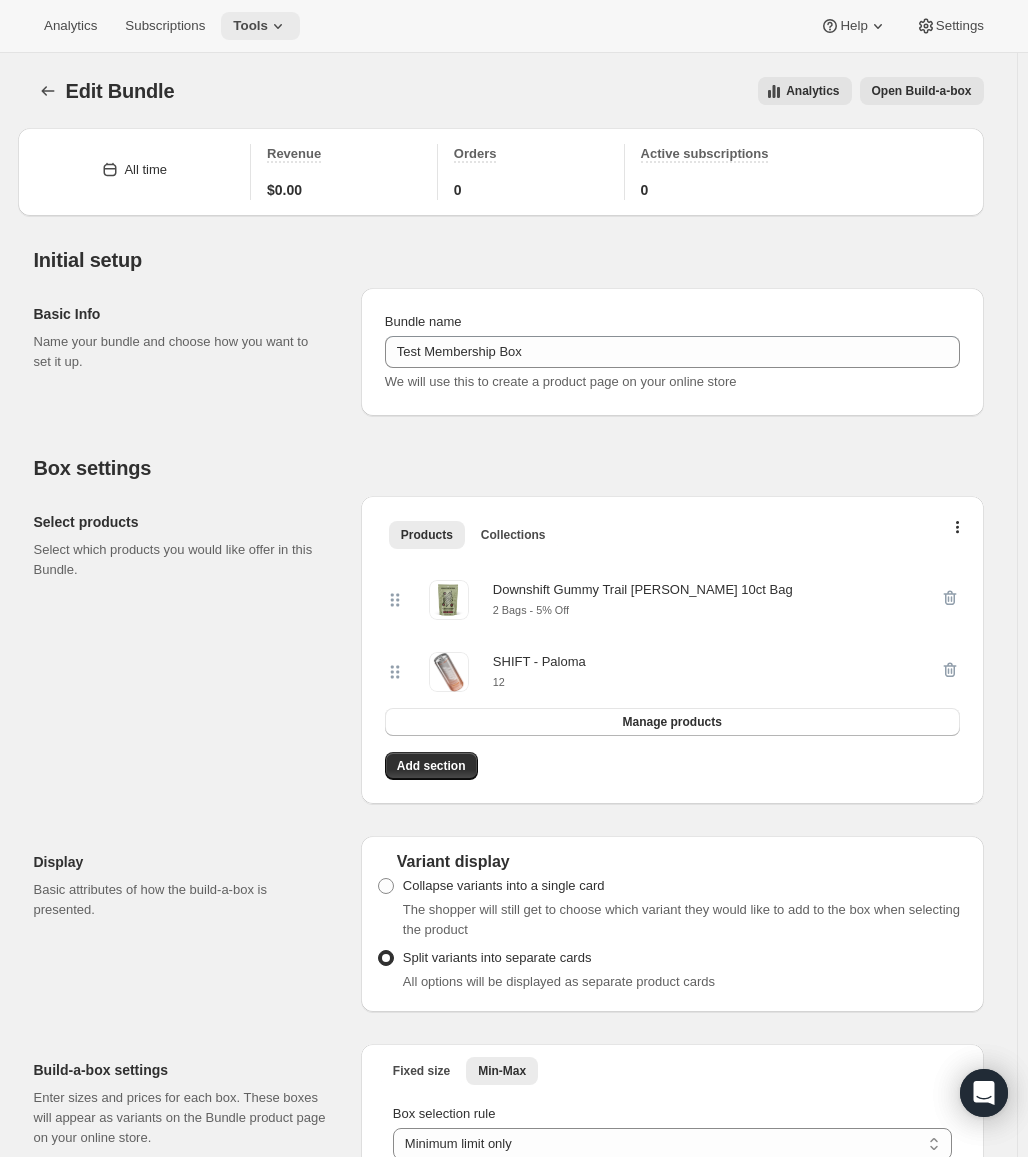 click on "Tools" at bounding box center (250, 26) 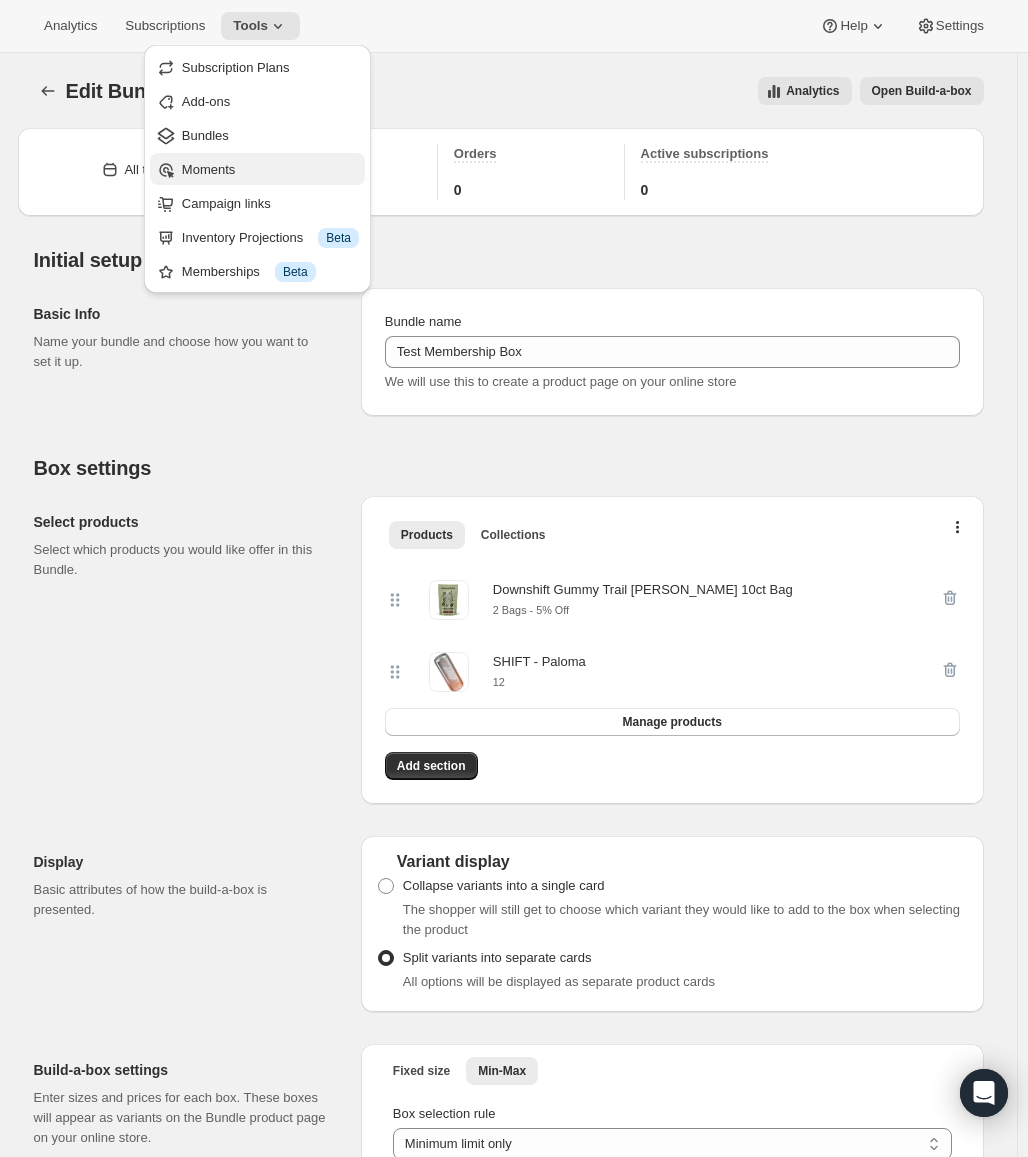click on "Moments" at bounding box center [270, 170] 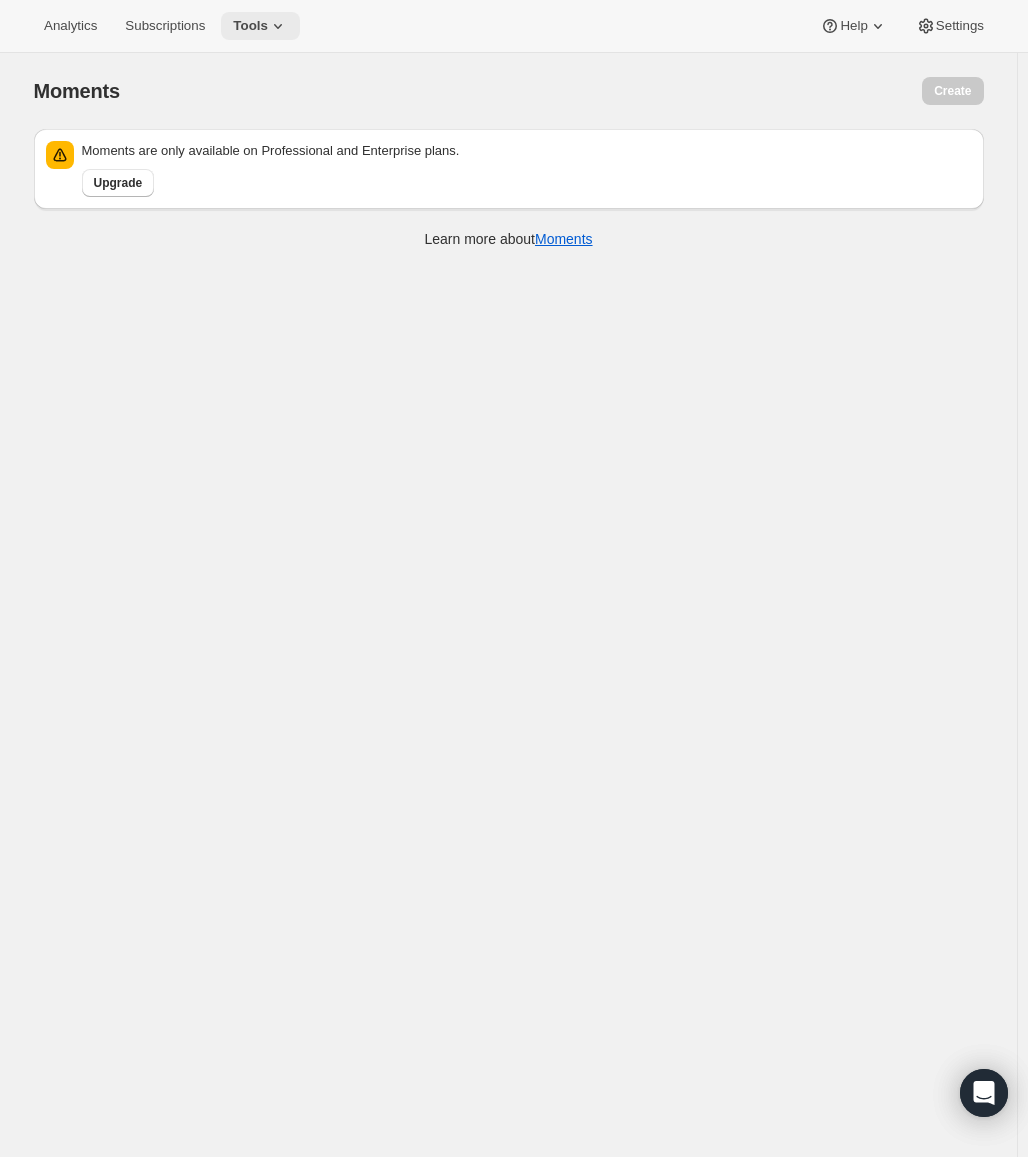 click 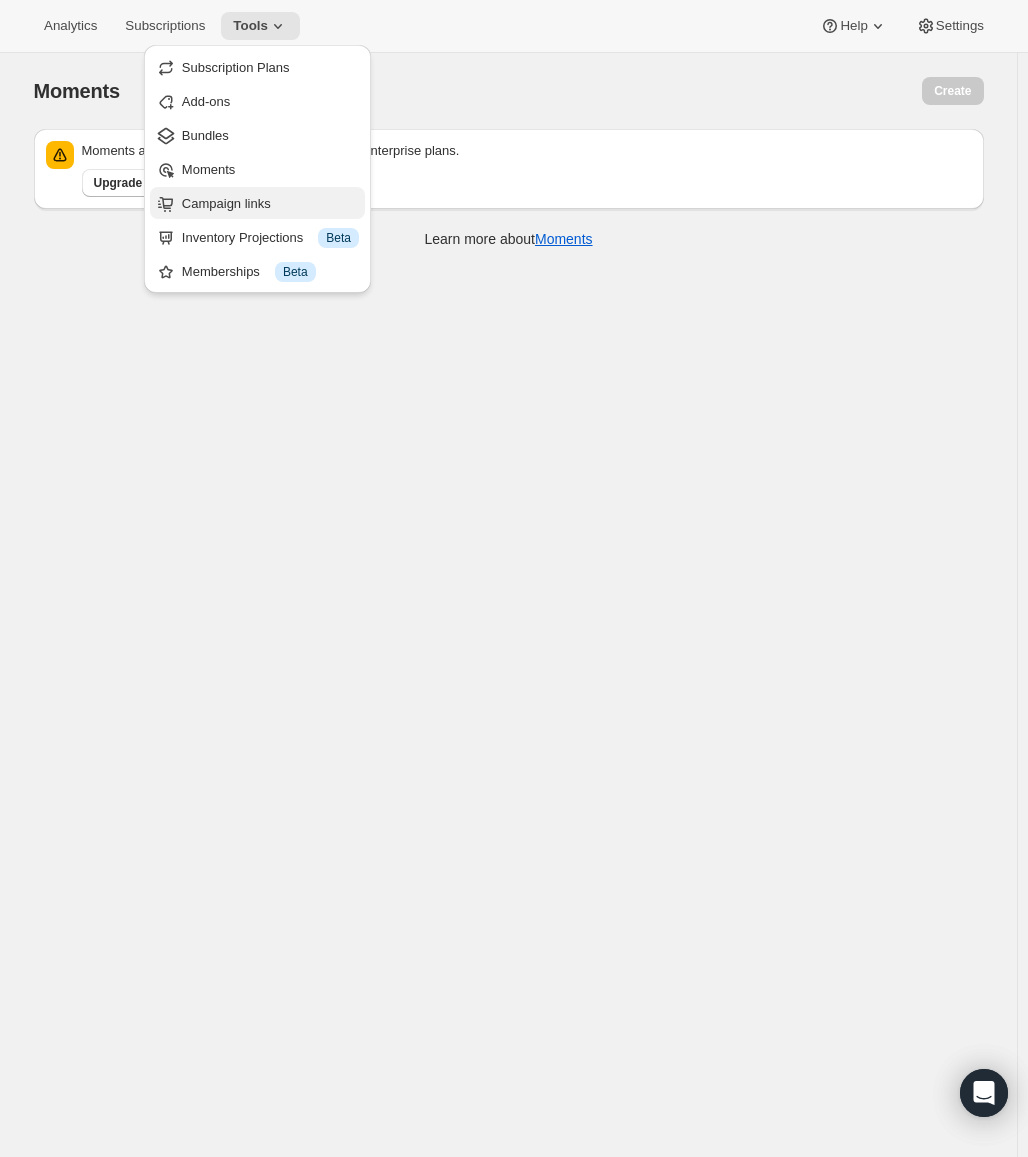 click on "Campaign links" at bounding box center (270, 204) 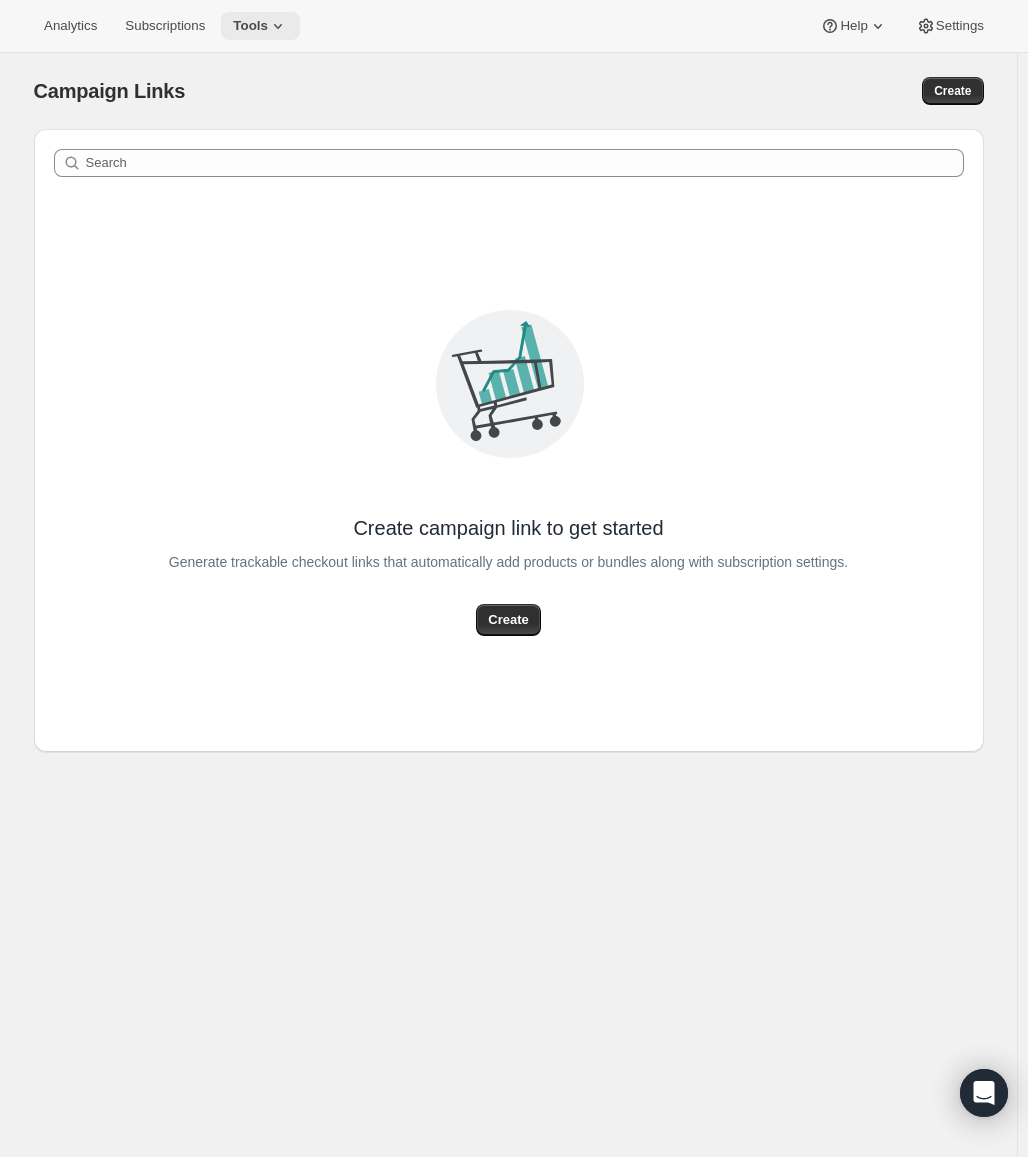 click 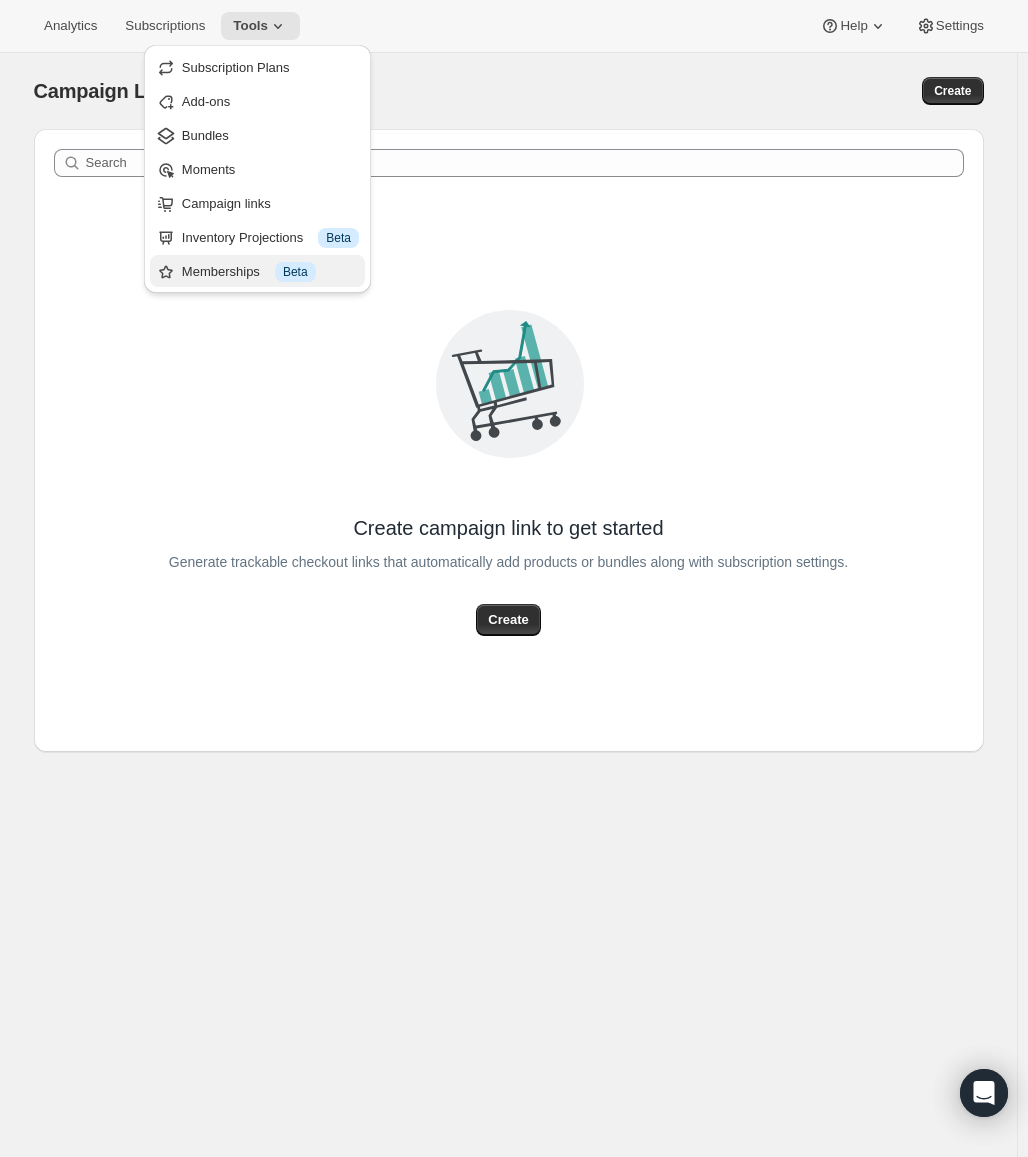 click on "Memberships Info Beta" at bounding box center (270, 272) 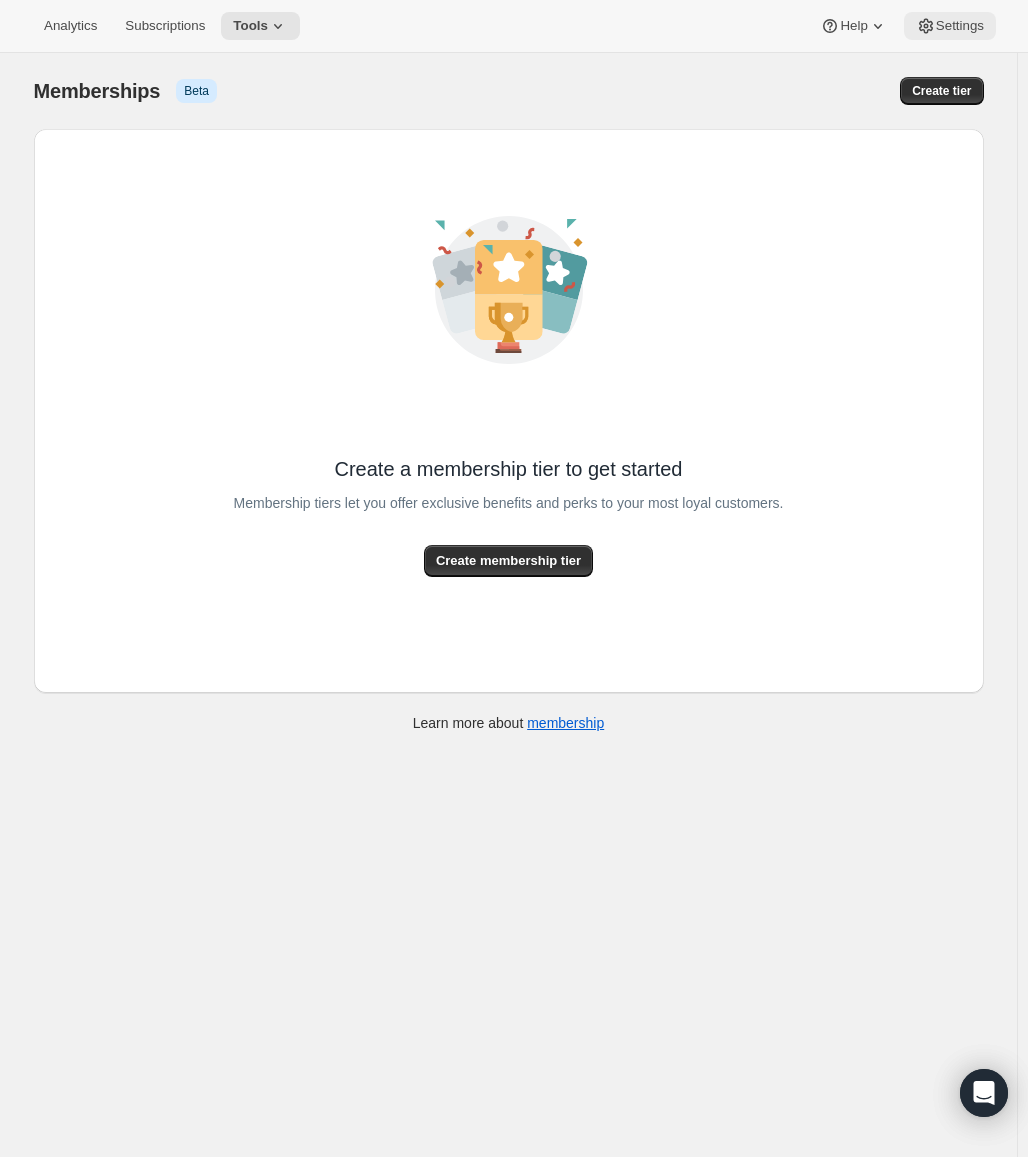 click on "Settings" at bounding box center (950, 26) 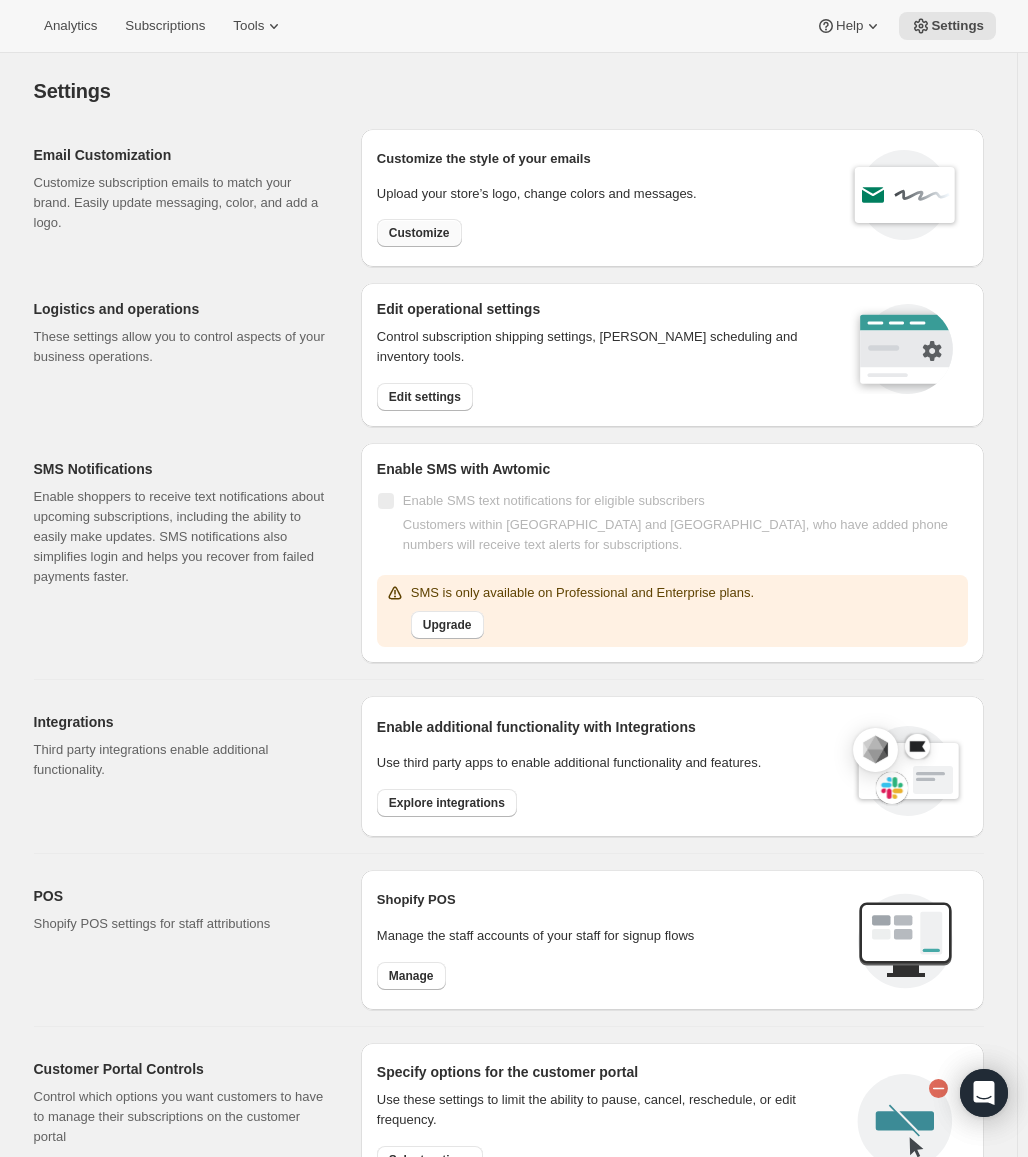click on "Customize" at bounding box center (419, 233) 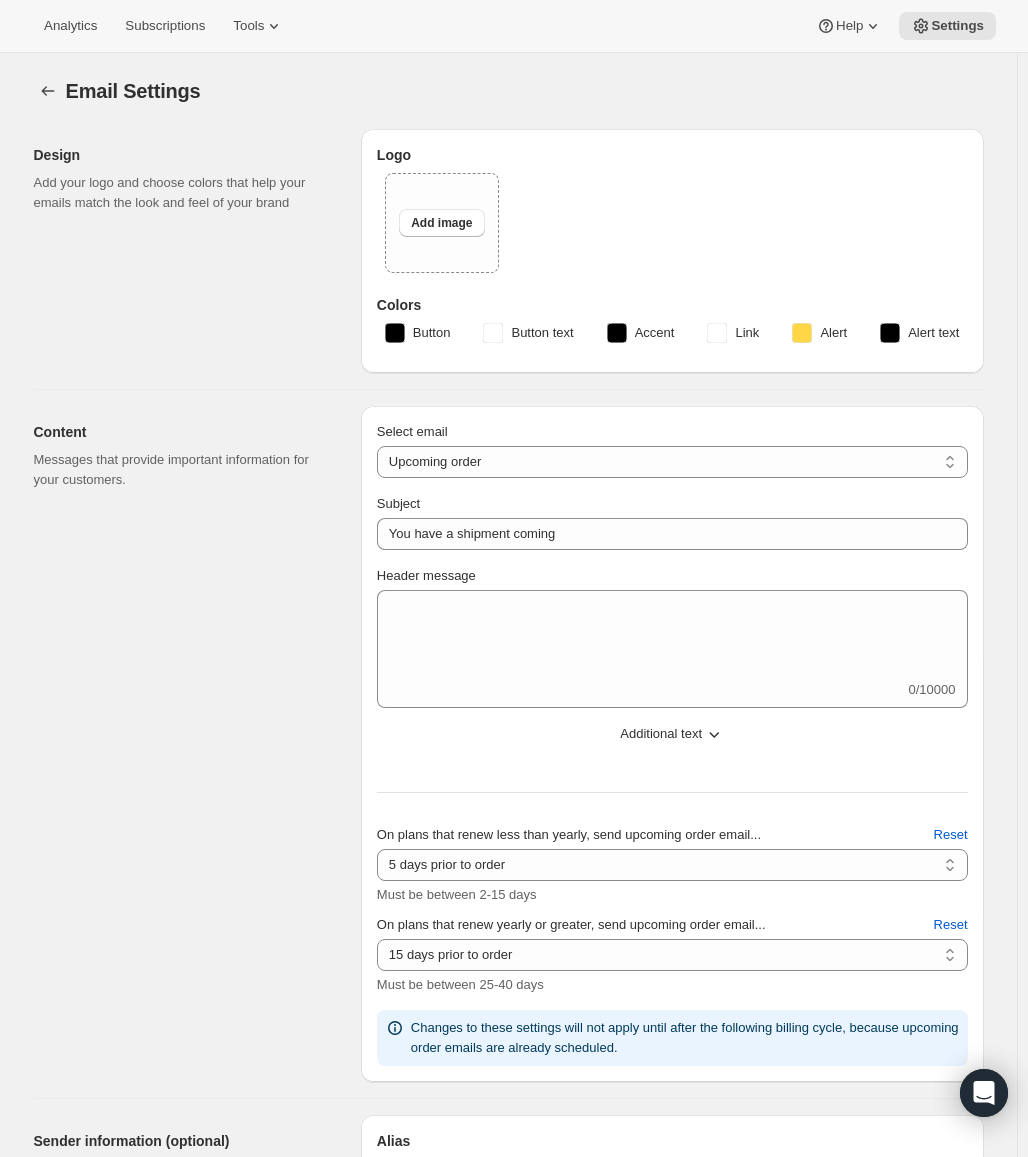 type on "Enjoy Shift" 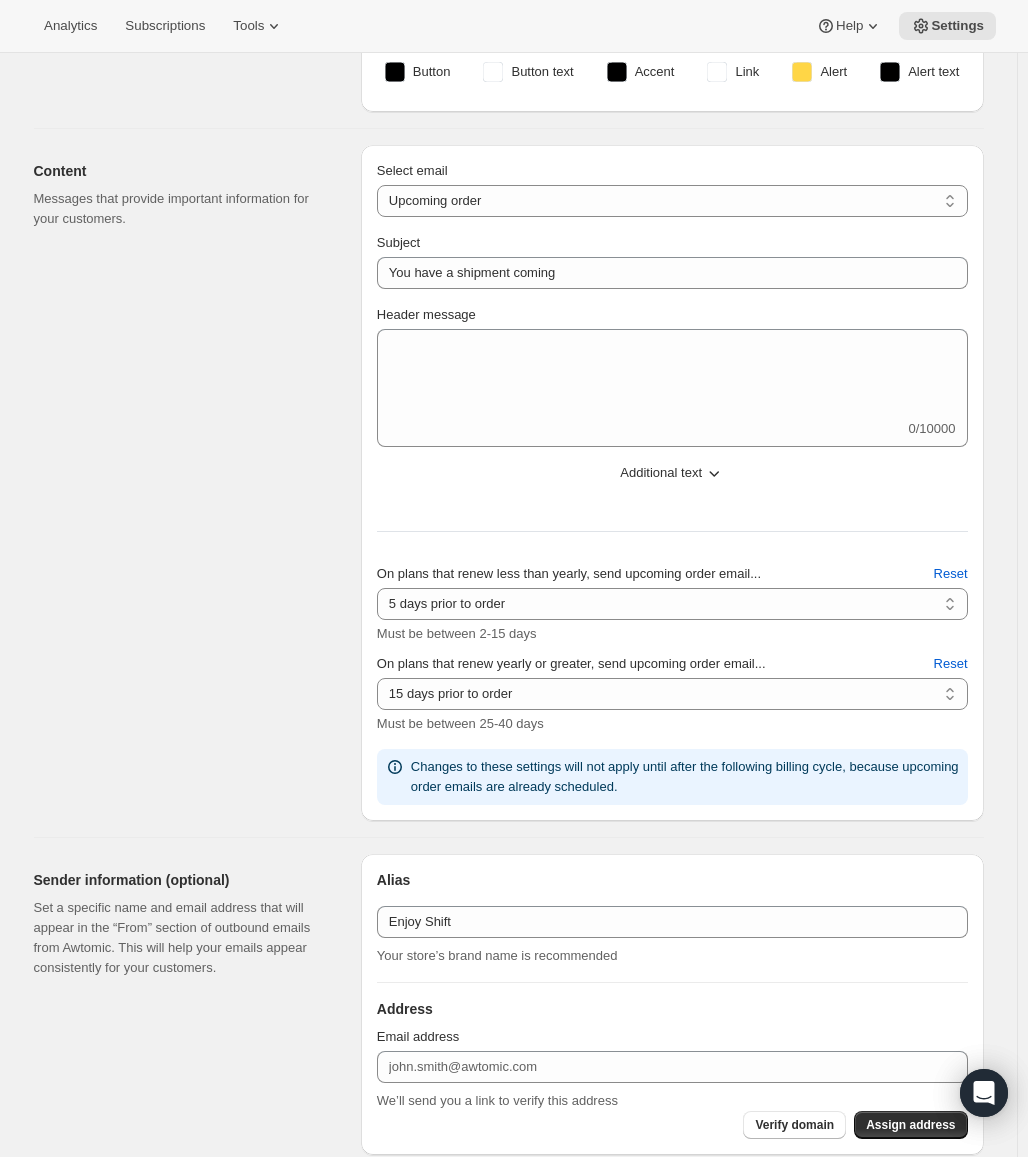 scroll, scrollTop: 0, scrollLeft: 0, axis: both 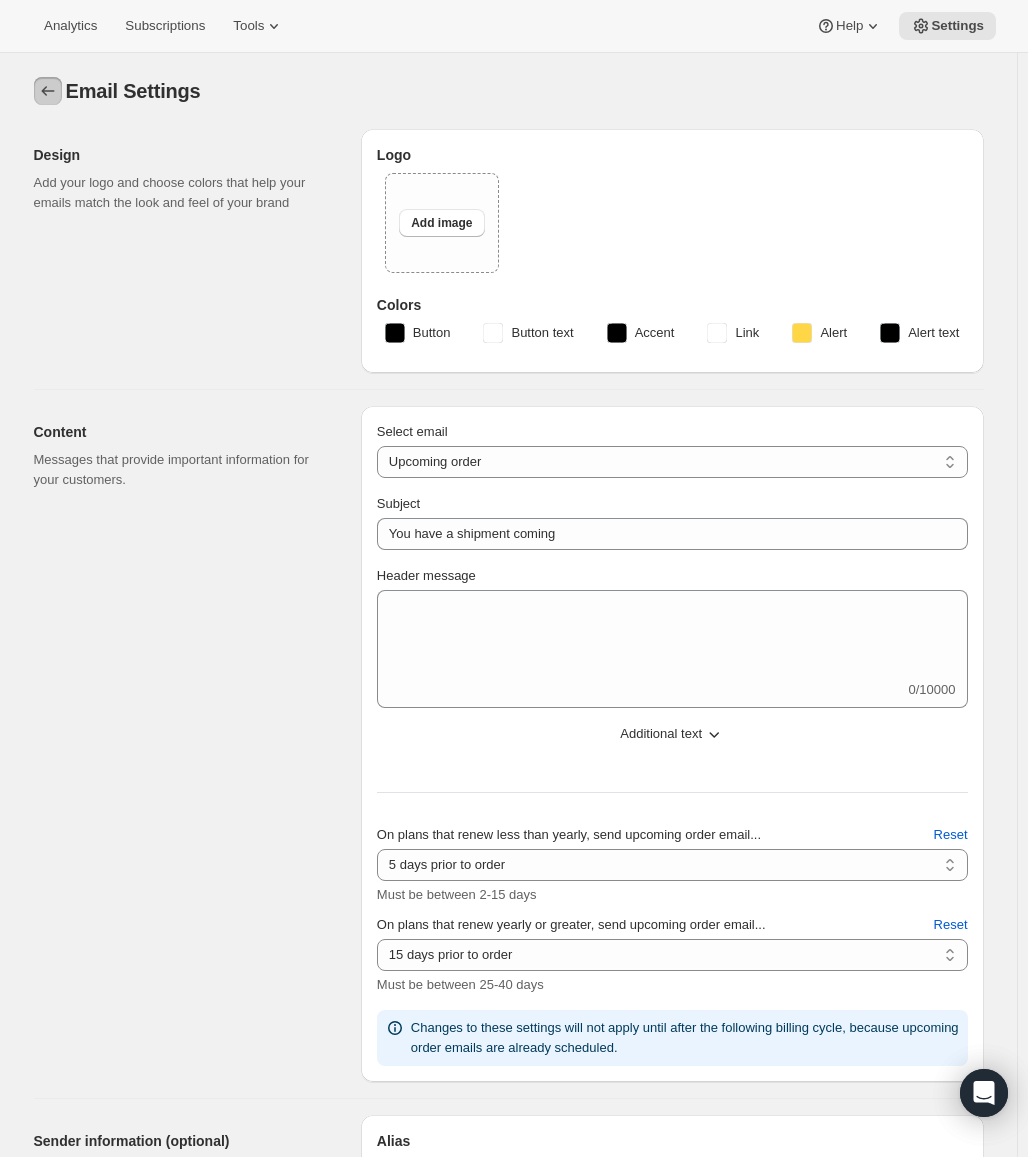 click 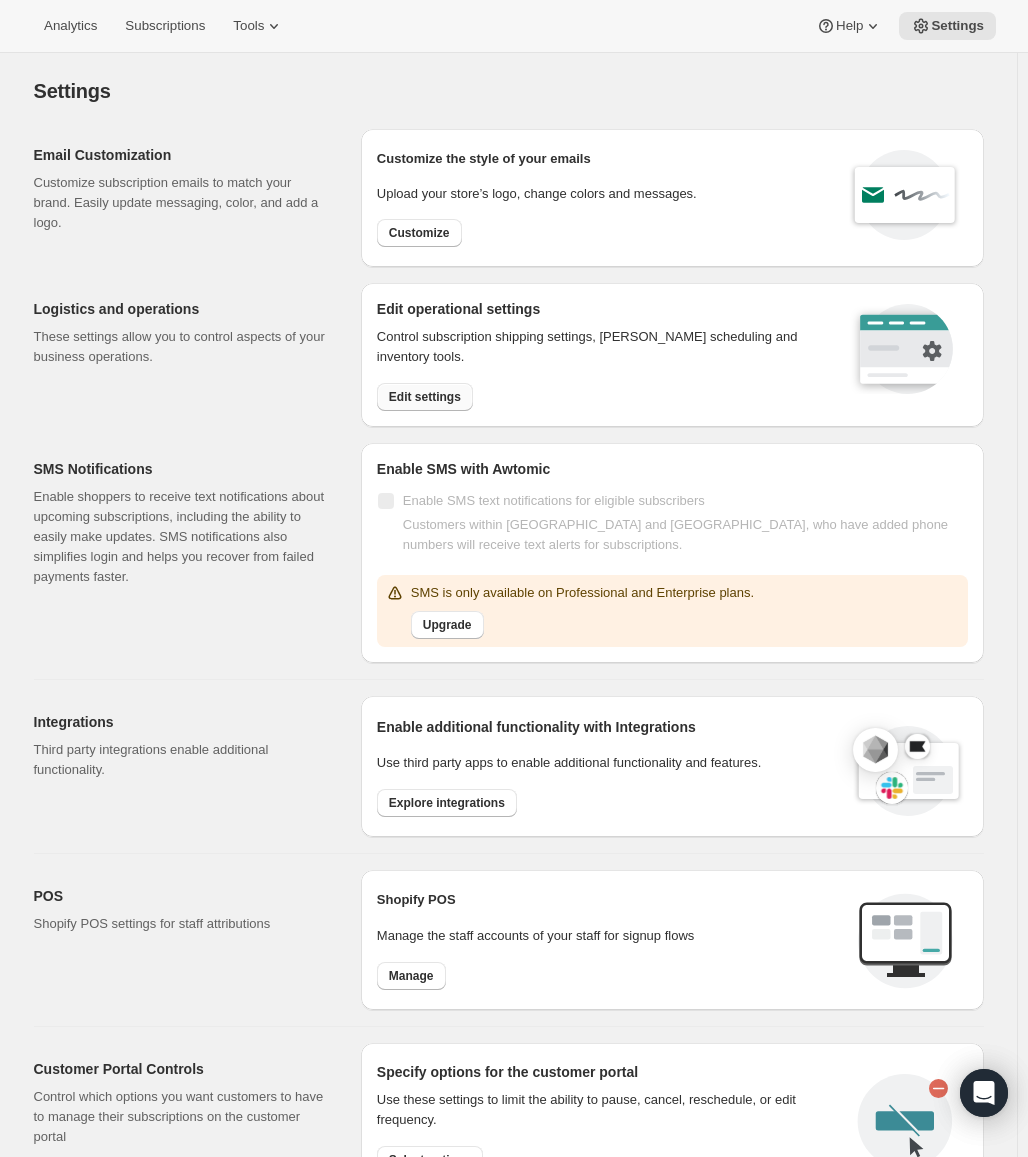 click on "Edit settings" at bounding box center [425, 397] 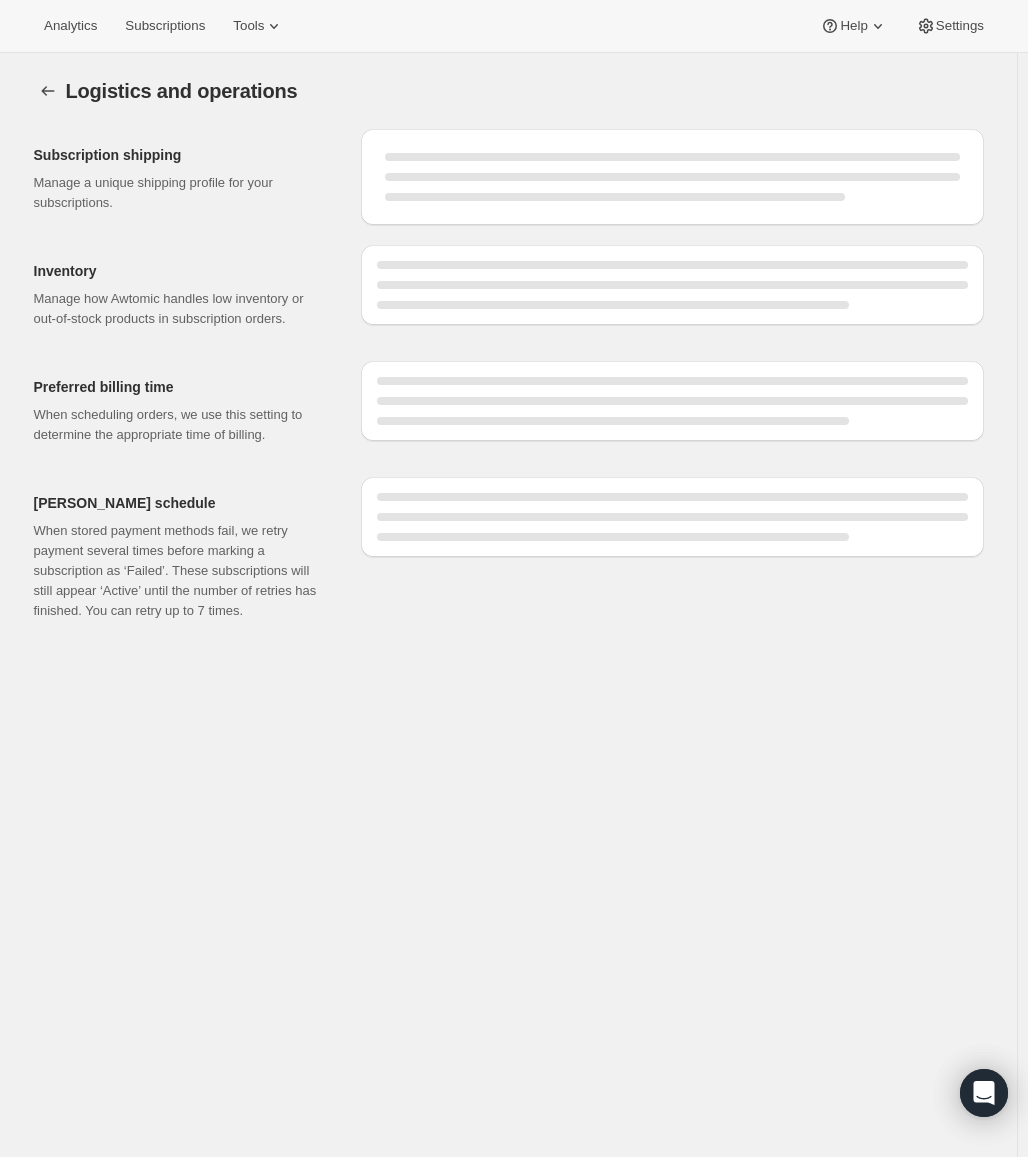 select on "DAY" 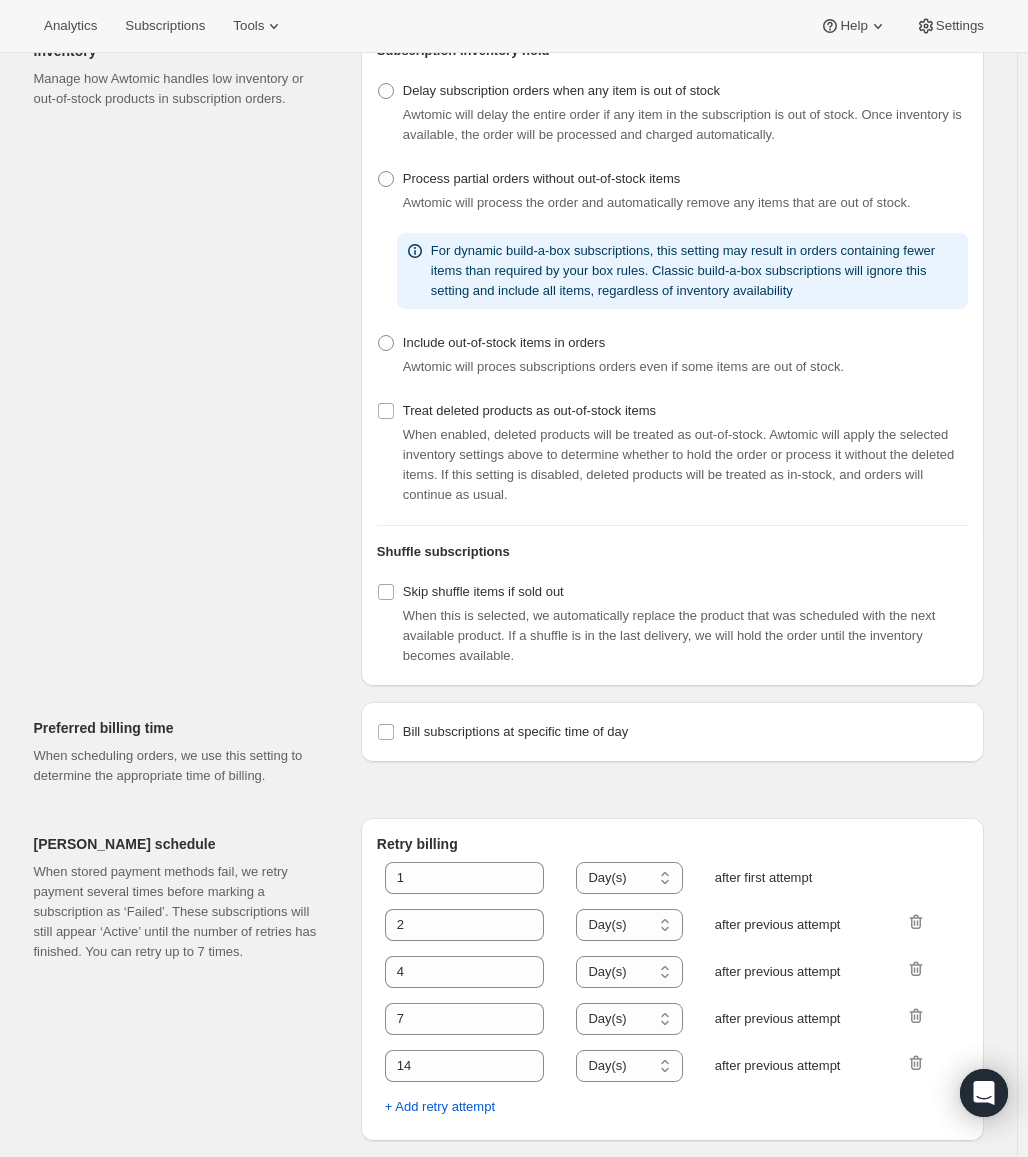 scroll, scrollTop: 0, scrollLeft: 0, axis: both 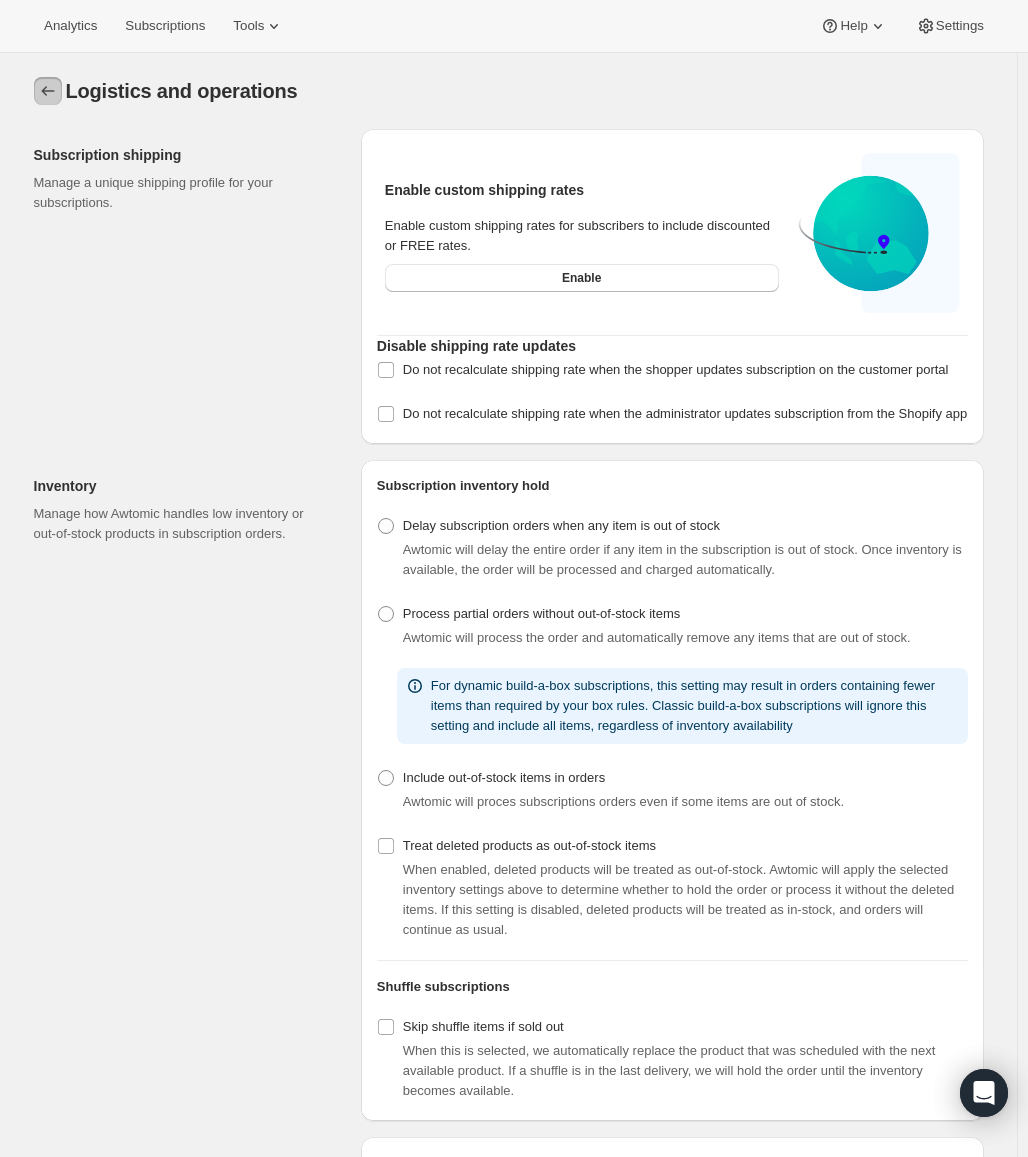 click 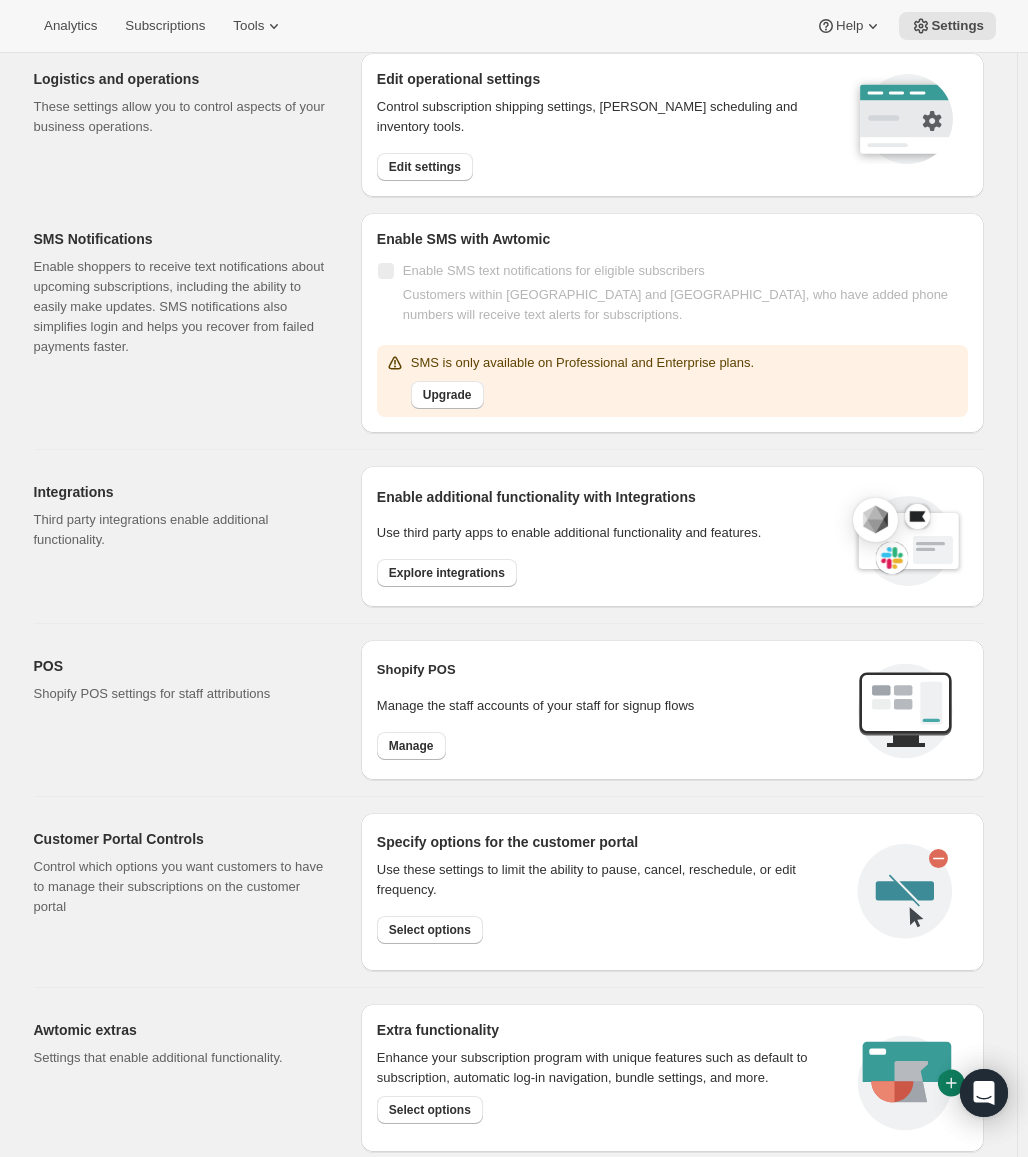 scroll, scrollTop: 430, scrollLeft: 0, axis: vertical 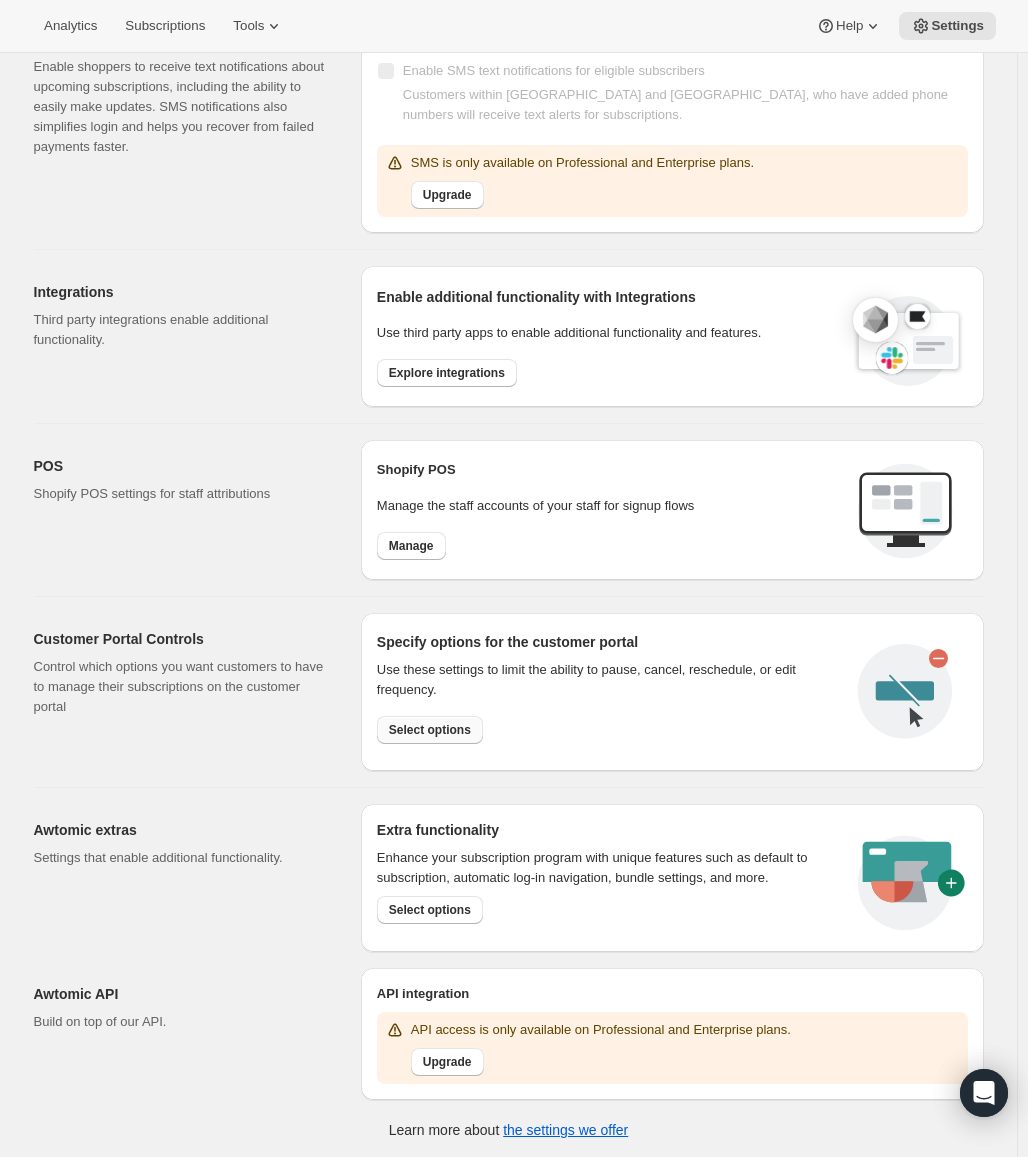 click on "Select options" at bounding box center [430, 730] 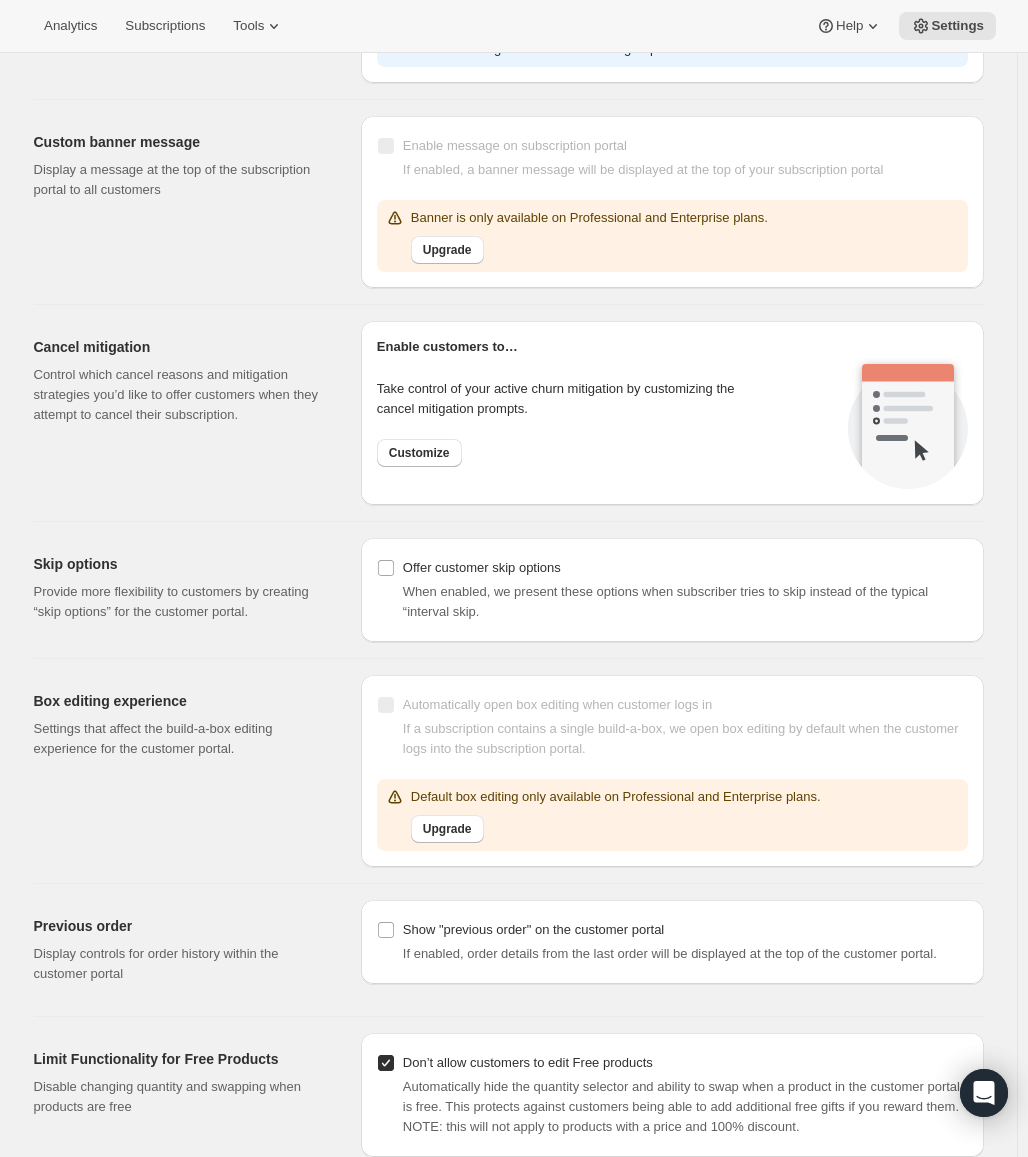 scroll, scrollTop: 1433, scrollLeft: 0, axis: vertical 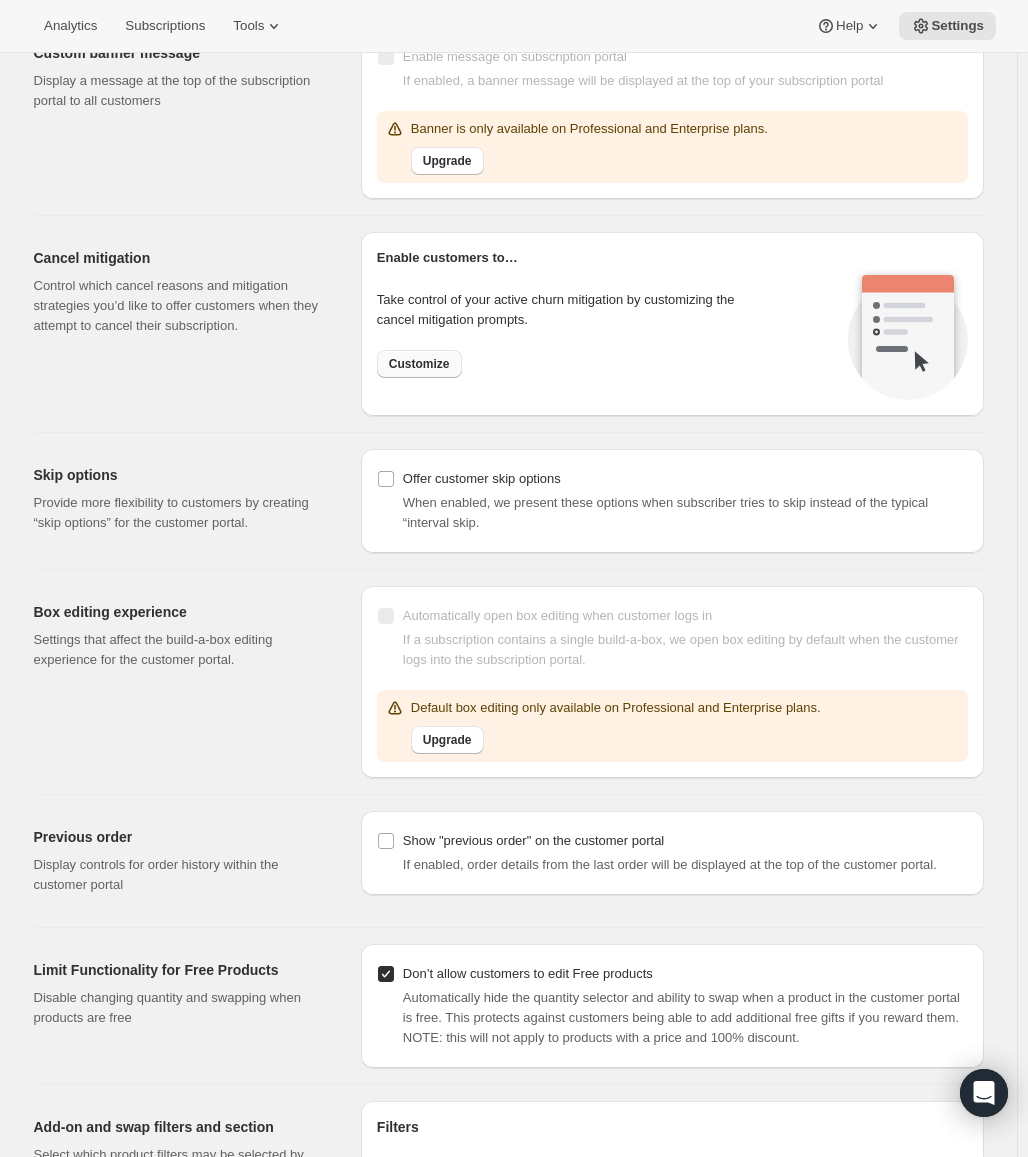 click on "Customize" at bounding box center [419, 364] 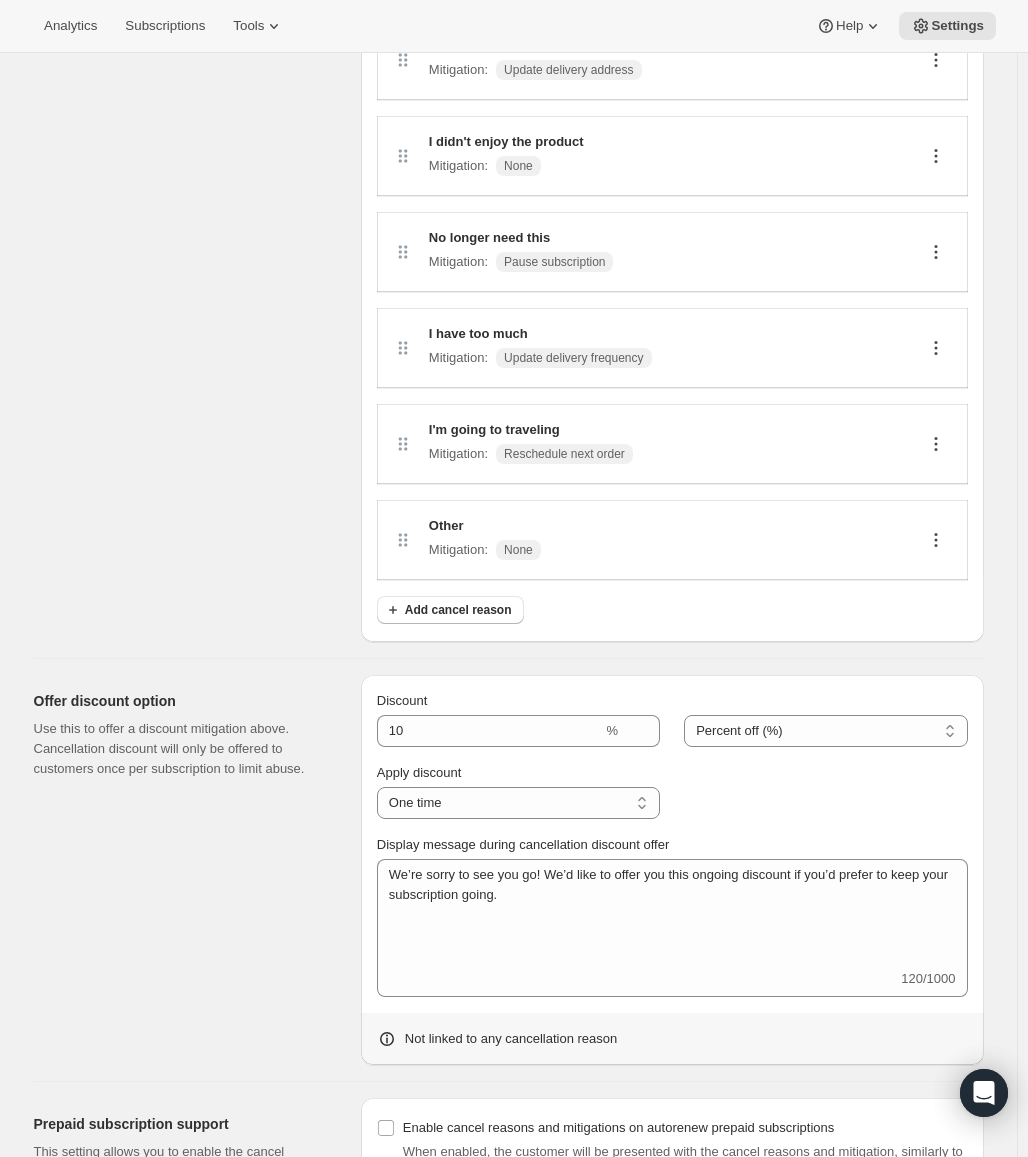scroll, scrollTop: 0, scrollLeft: 0, axis: both 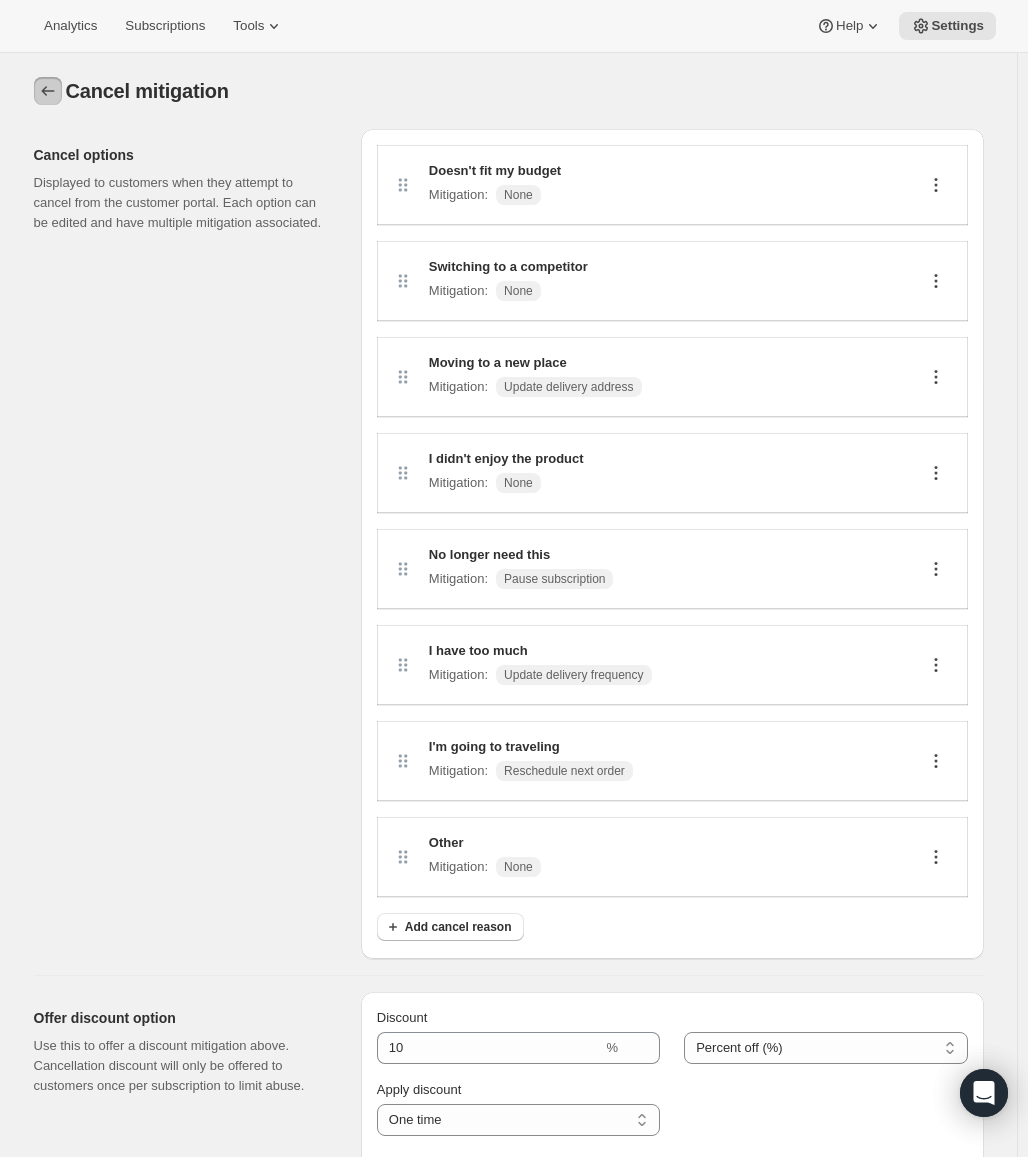 click 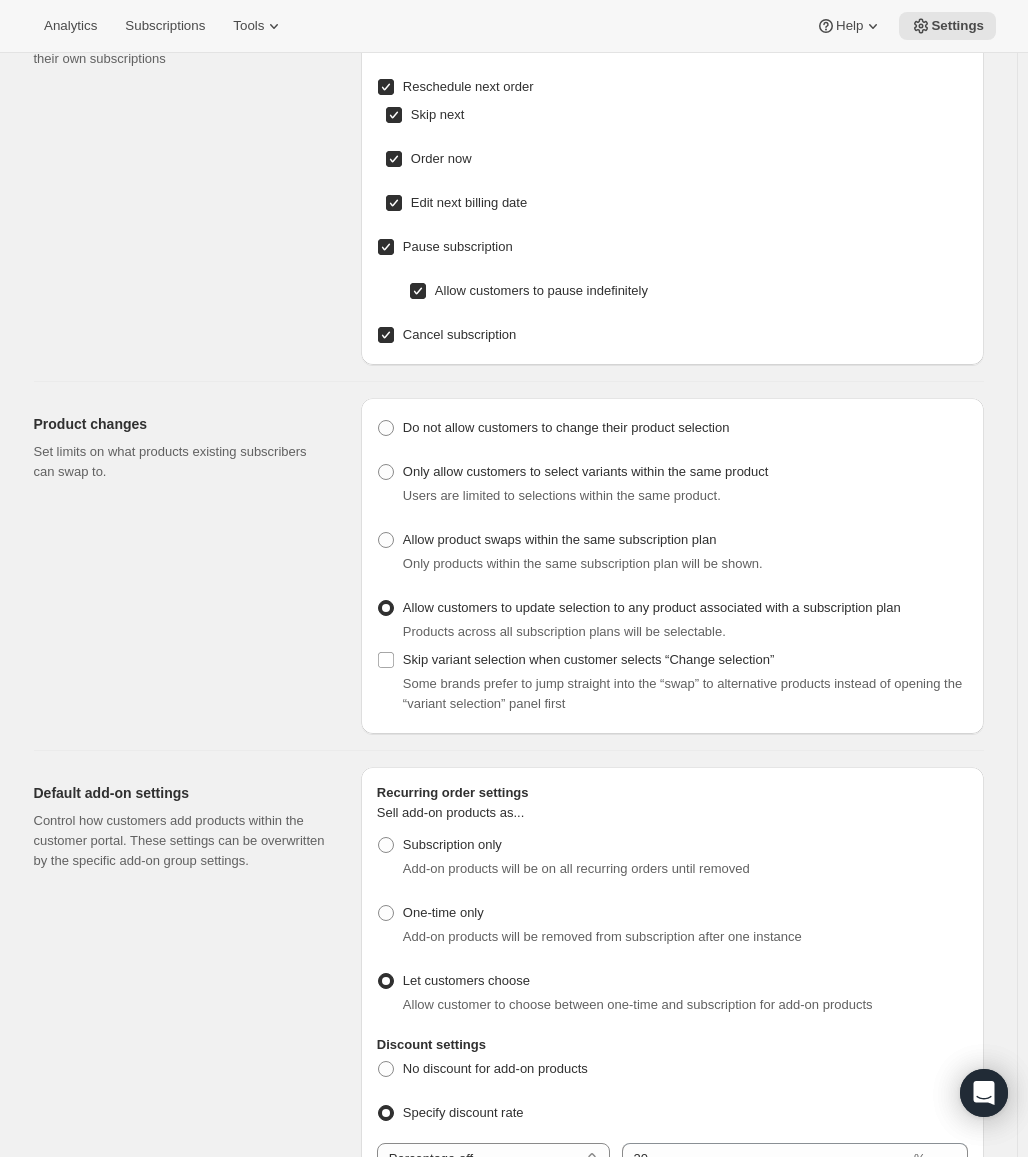 scroll, scrollTop: 0, scrollLeft: 0, axis: both 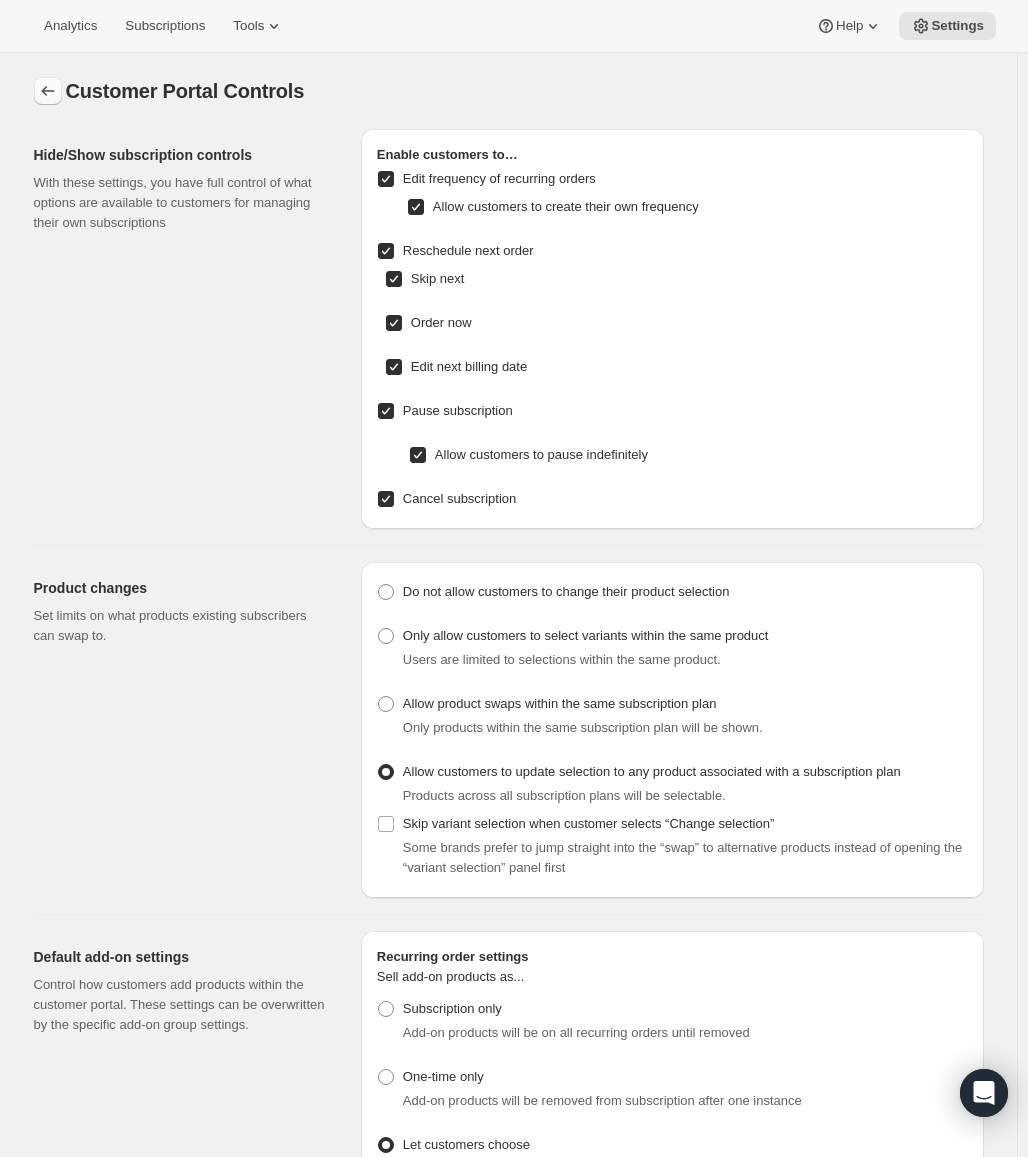 click 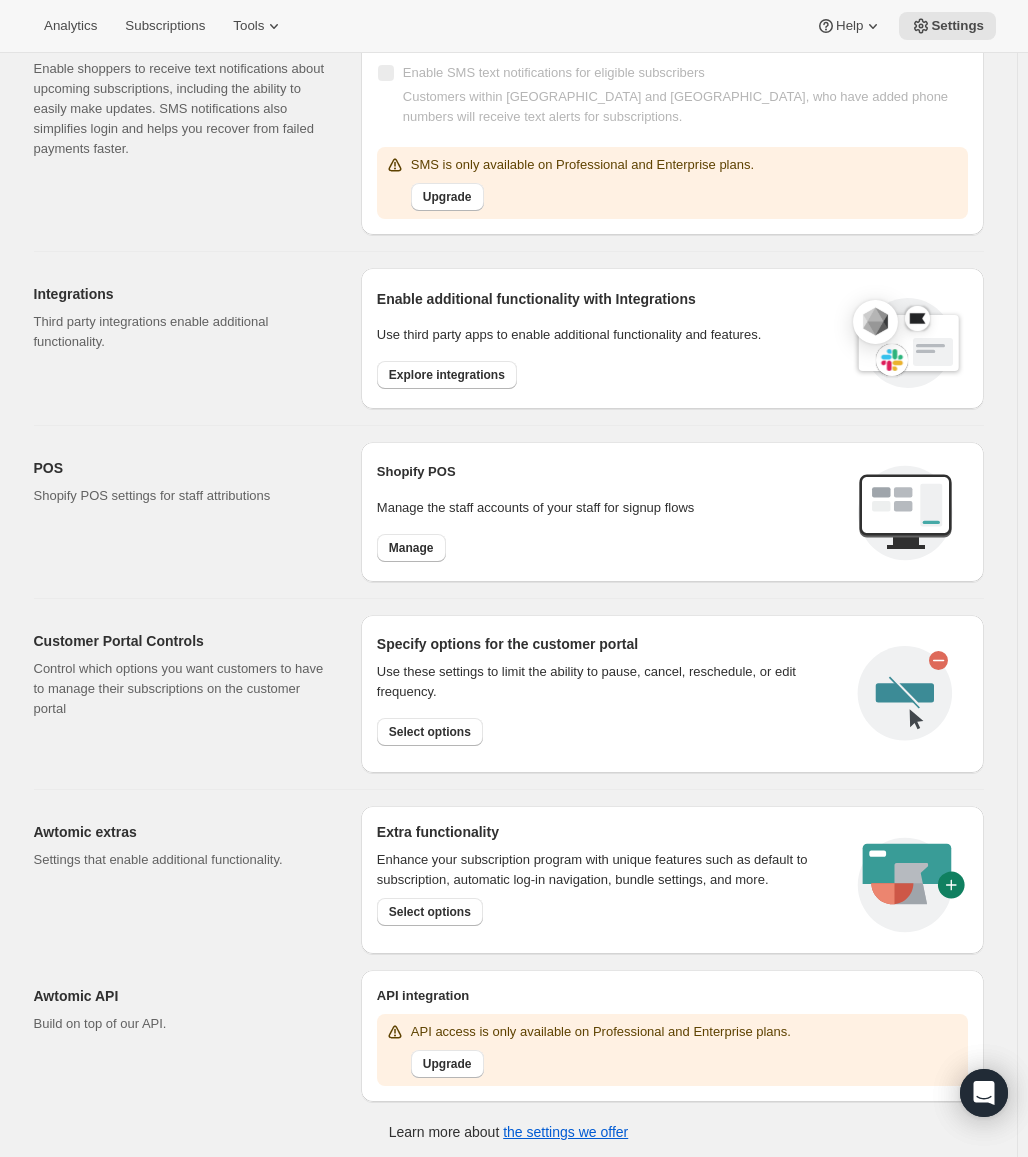 scroll, scrollTop: 430, scrollLeft: 0, axis: vertical 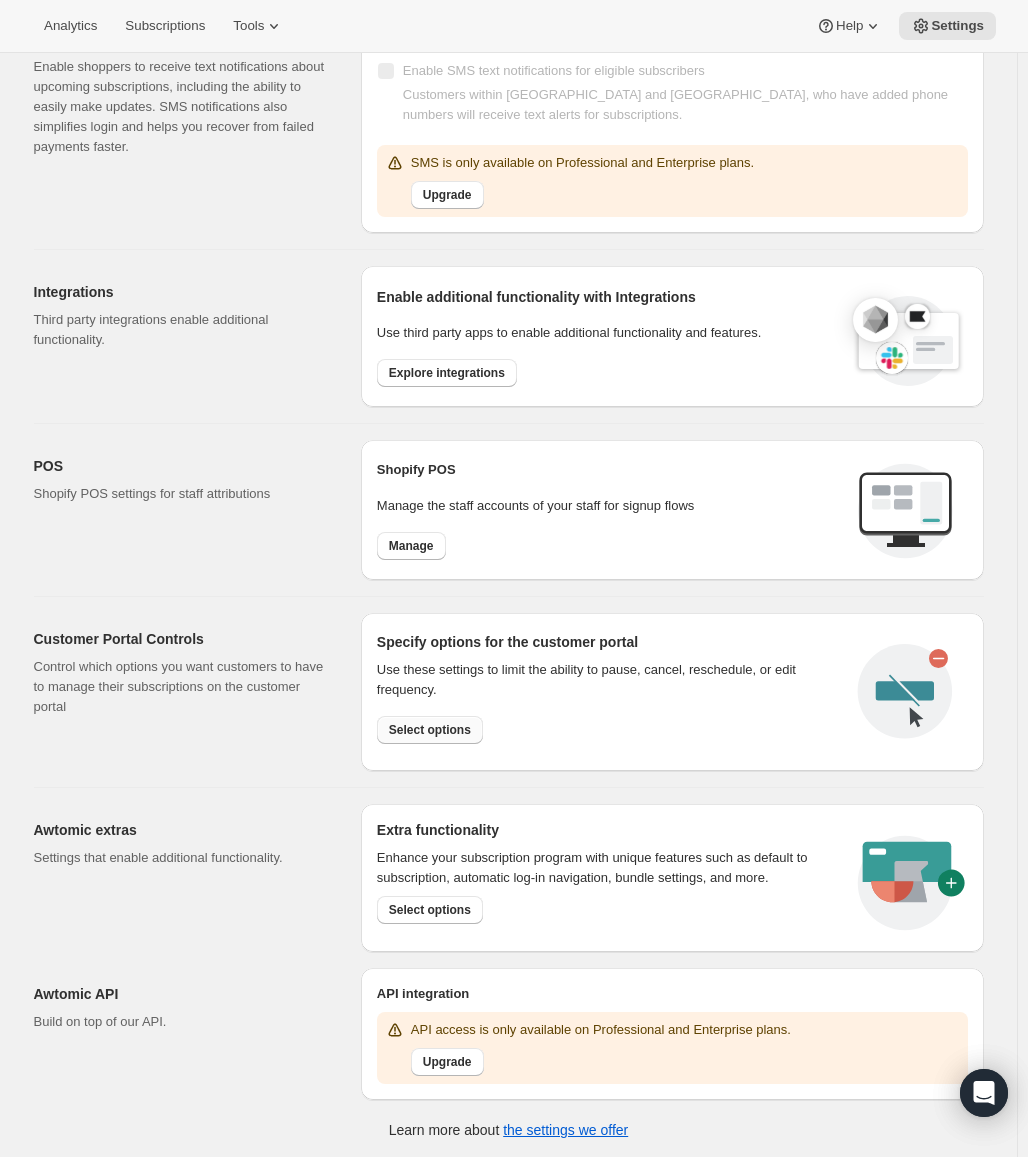 click on "Select options" at bounding box center [430, 730] 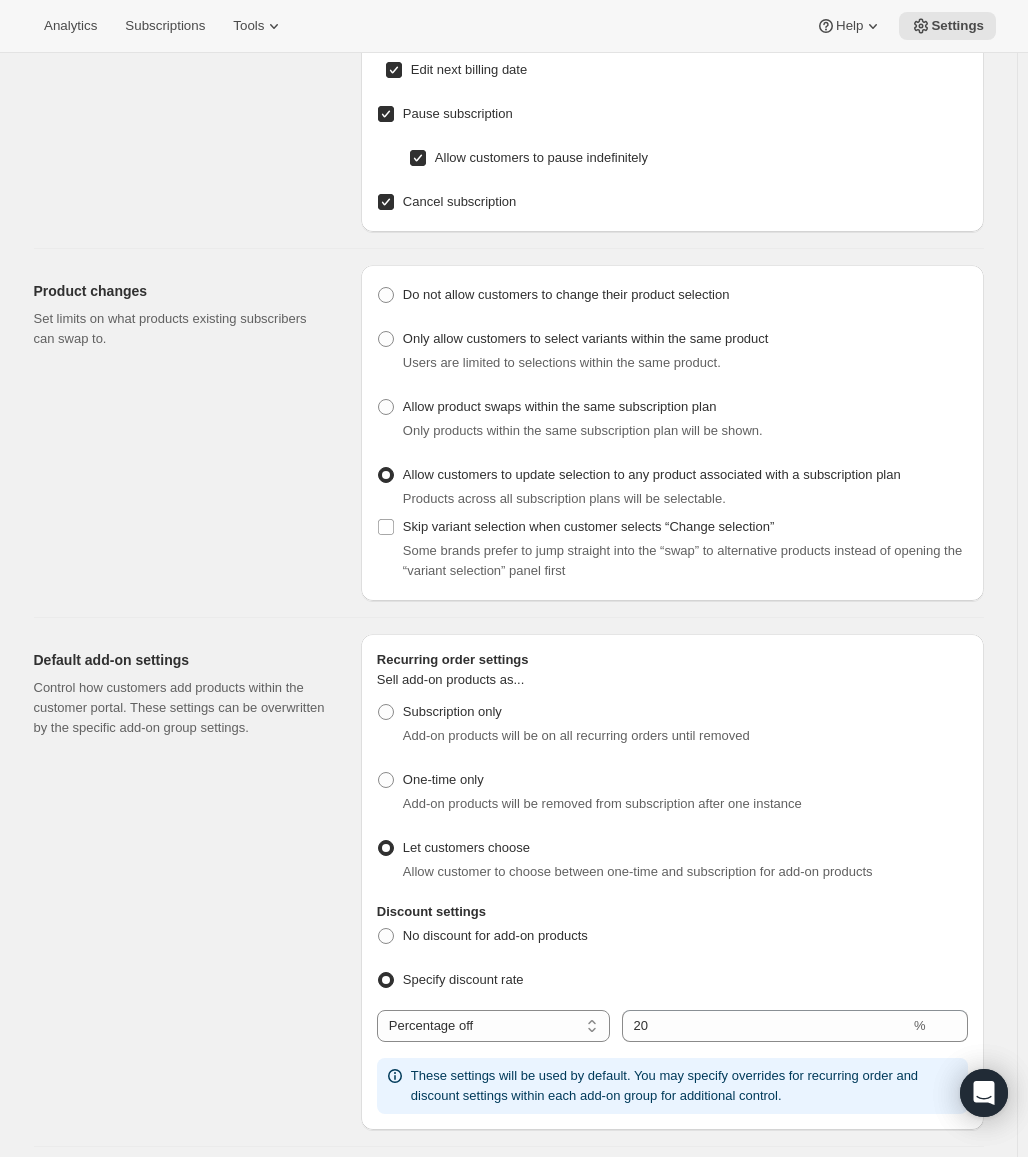 scroll, scrollTop: 0, scrollLeft: 0, axis: both 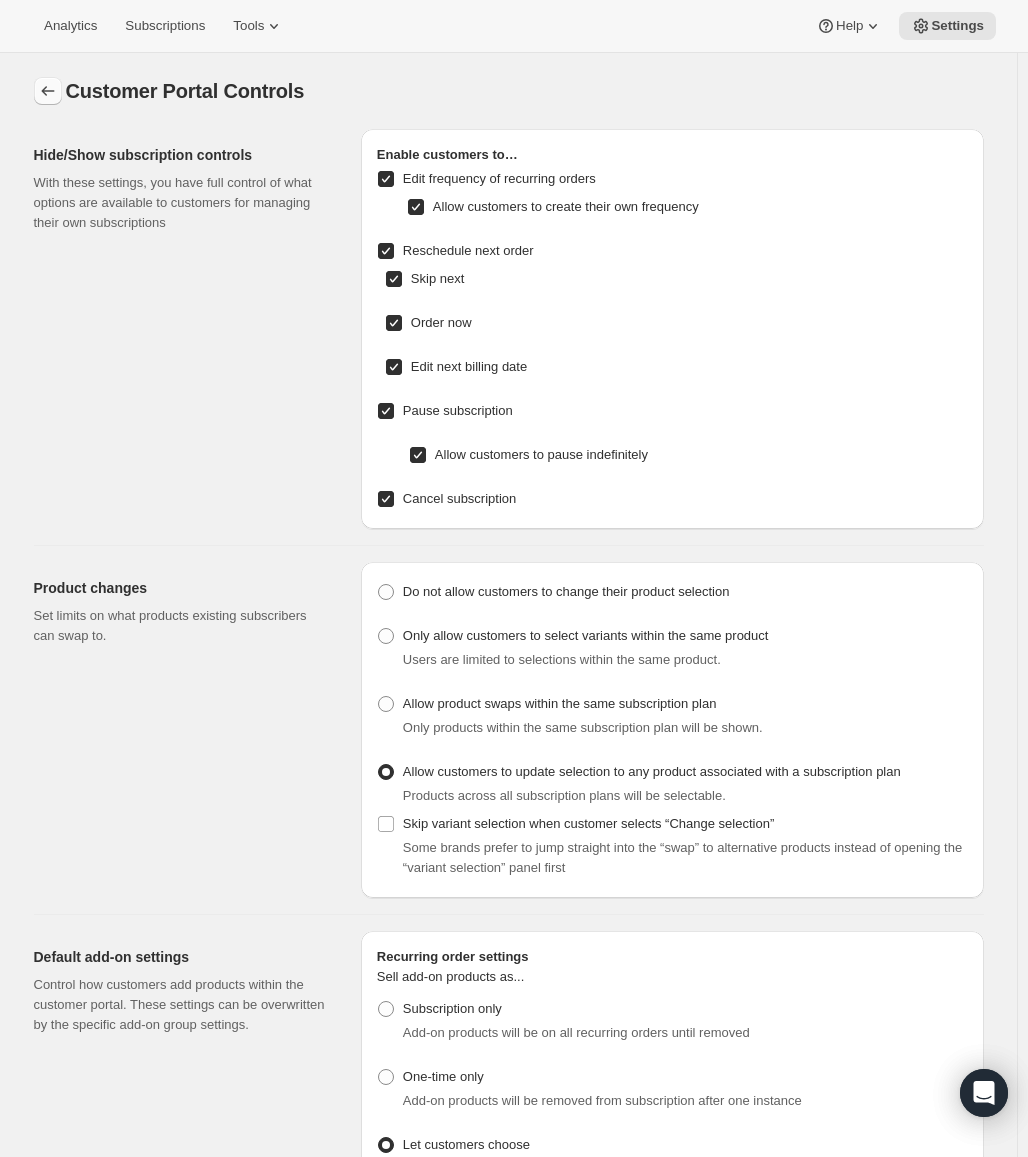 click at bounding box center (48, 91) 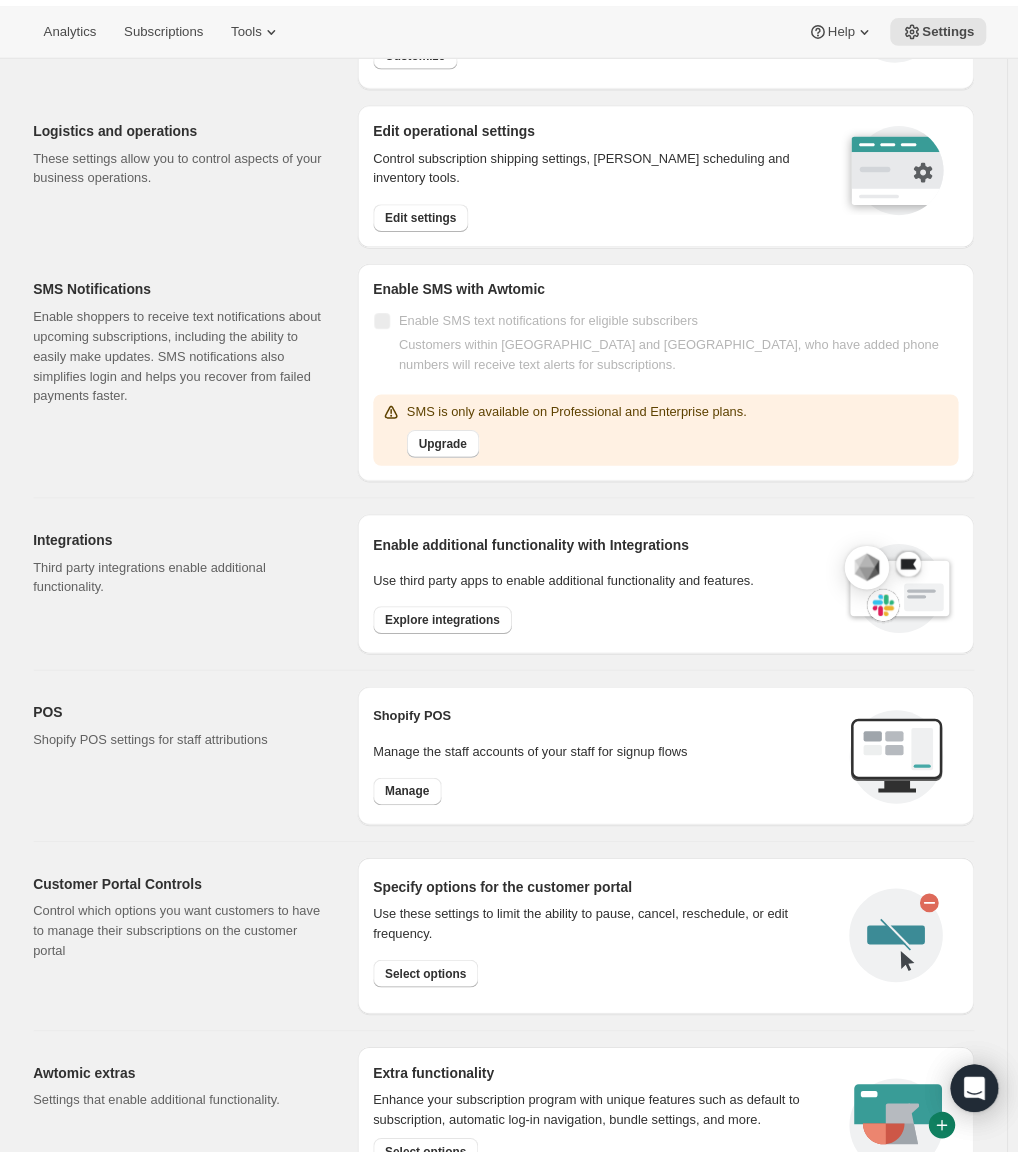 scroll, scrollTop: 430, scrollLeft: 0, axis: vertical 